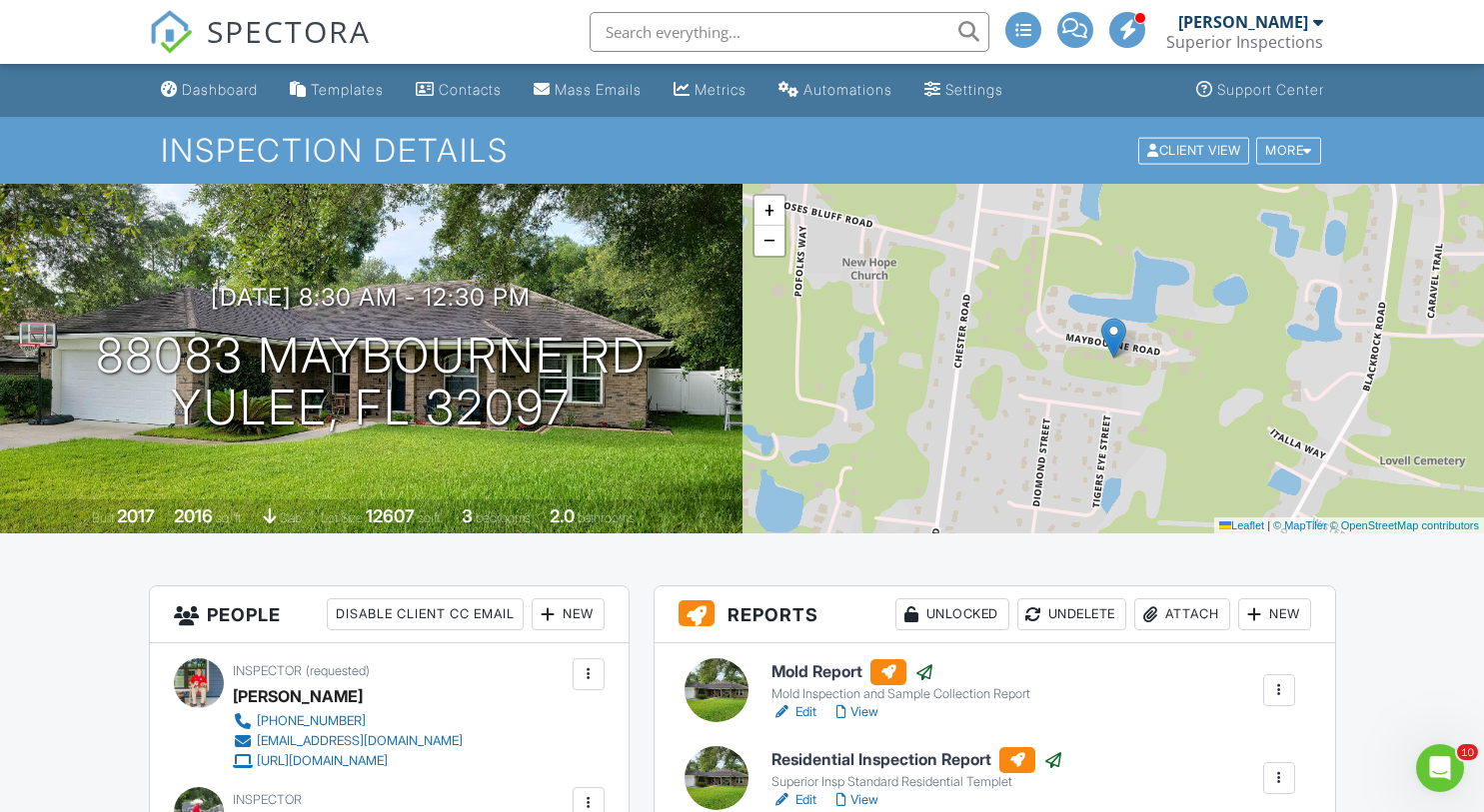scroll, scrollTop: 187, scrollLeft: 0, axis: vertical 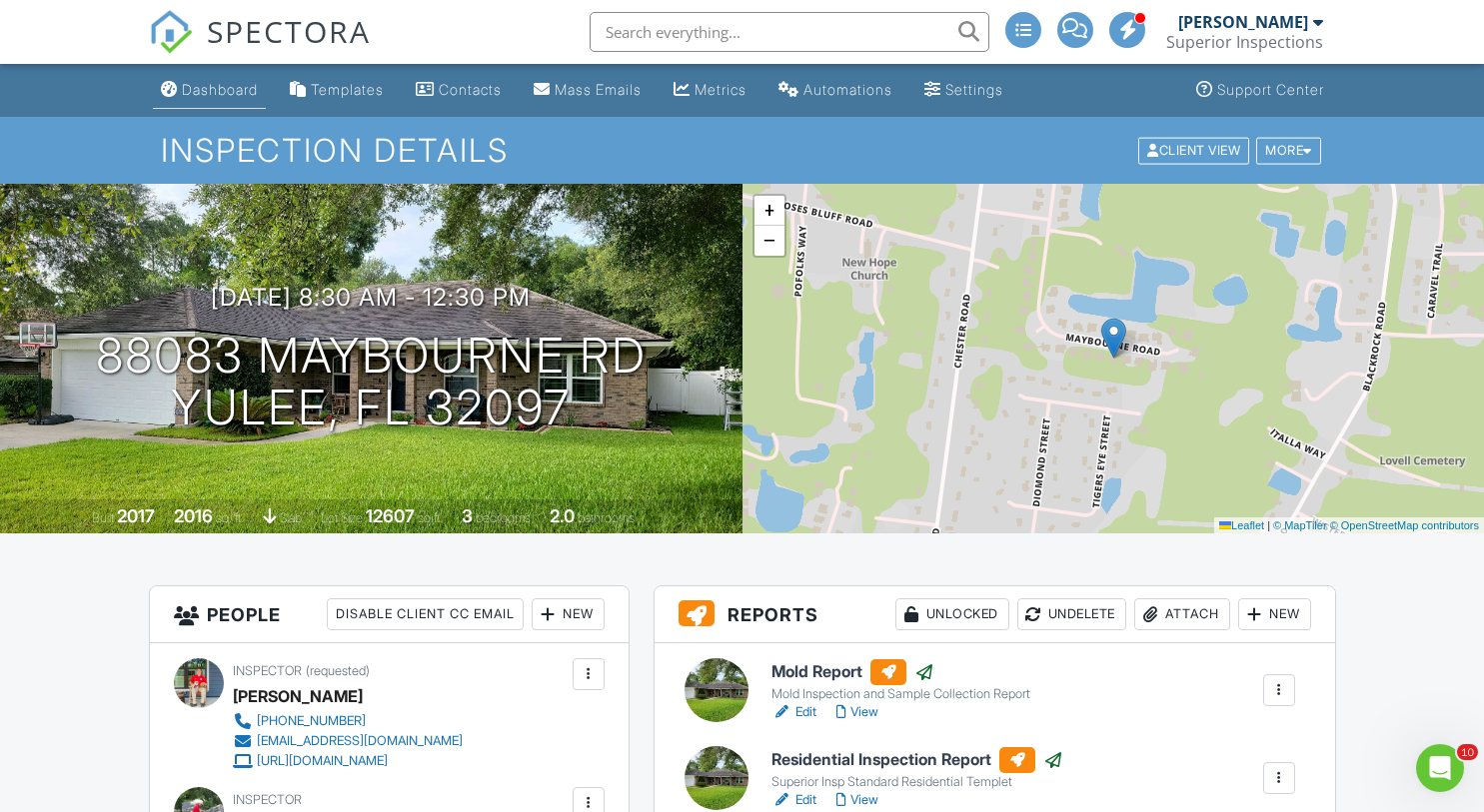 click on "Dashboard" at bounding box center (220, 89) 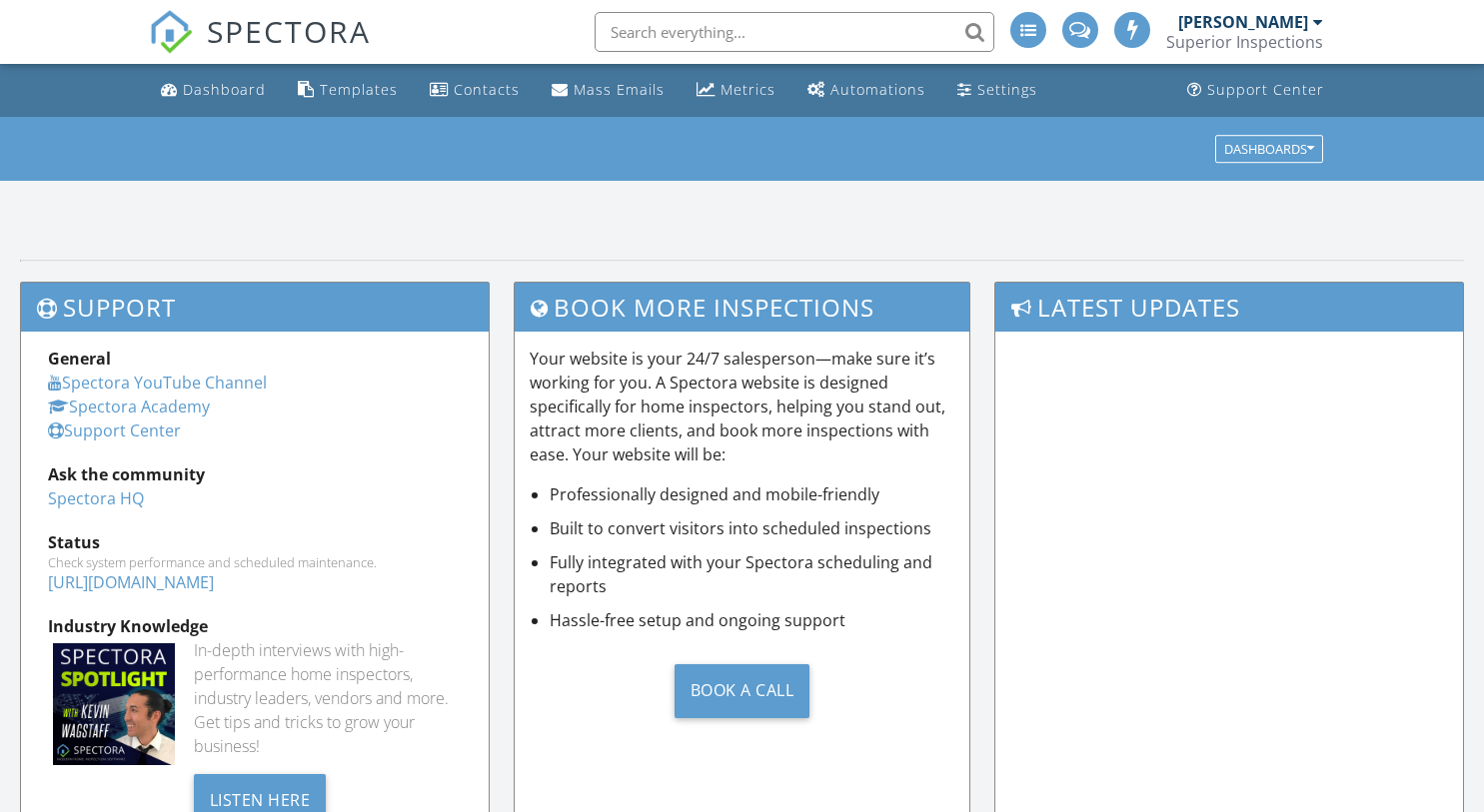 scroll, scrollTop: 0, scrollLeft: 0, axis: both 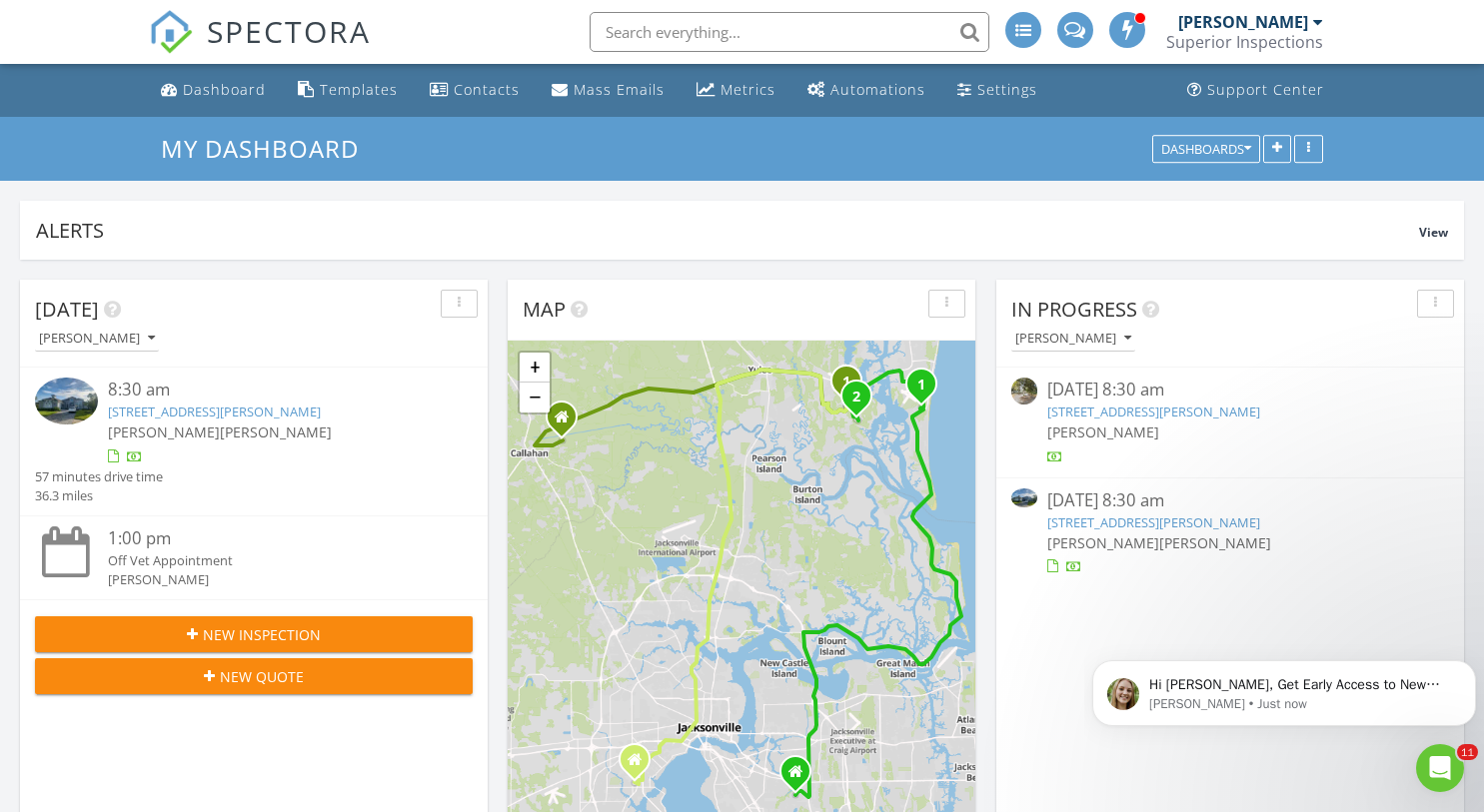 click on "95386 Wild Cherry Dr, Fernandina Beach, FL 32034" at bounding box center (214, 411) 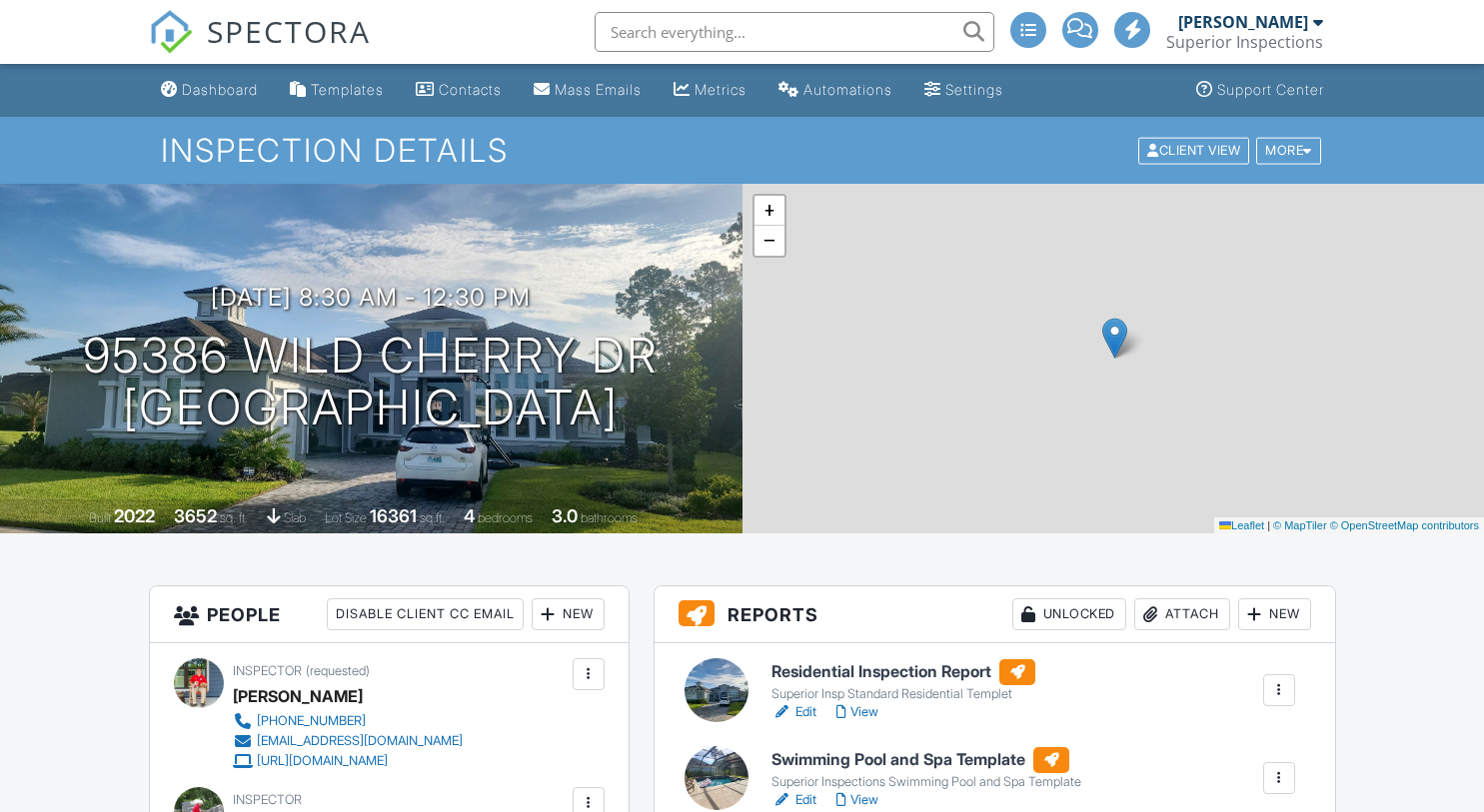 scroll, scrollTop: 709, scrollLeft: 0, axis: vertical 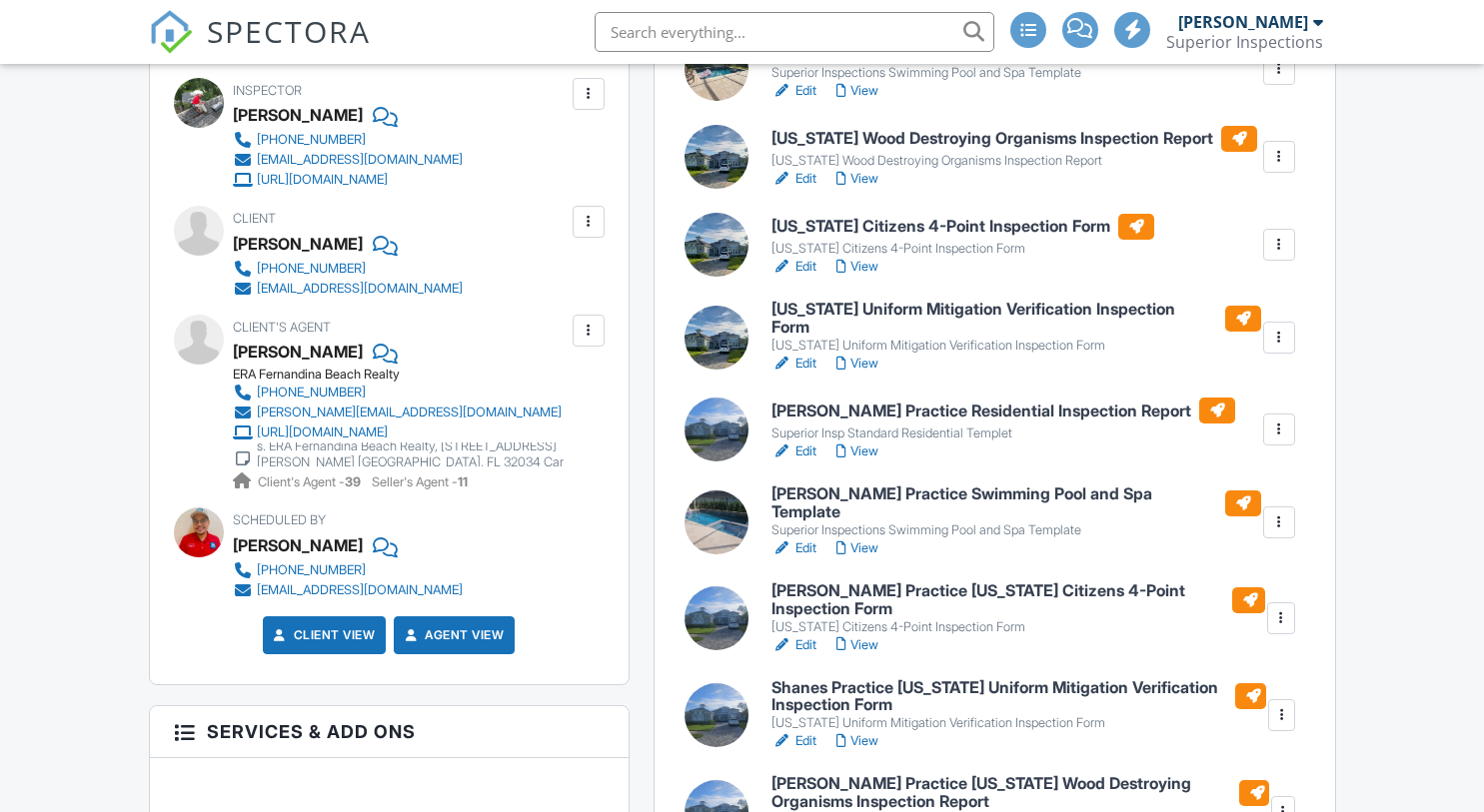 click on "View" at bounding box center (857, 451) 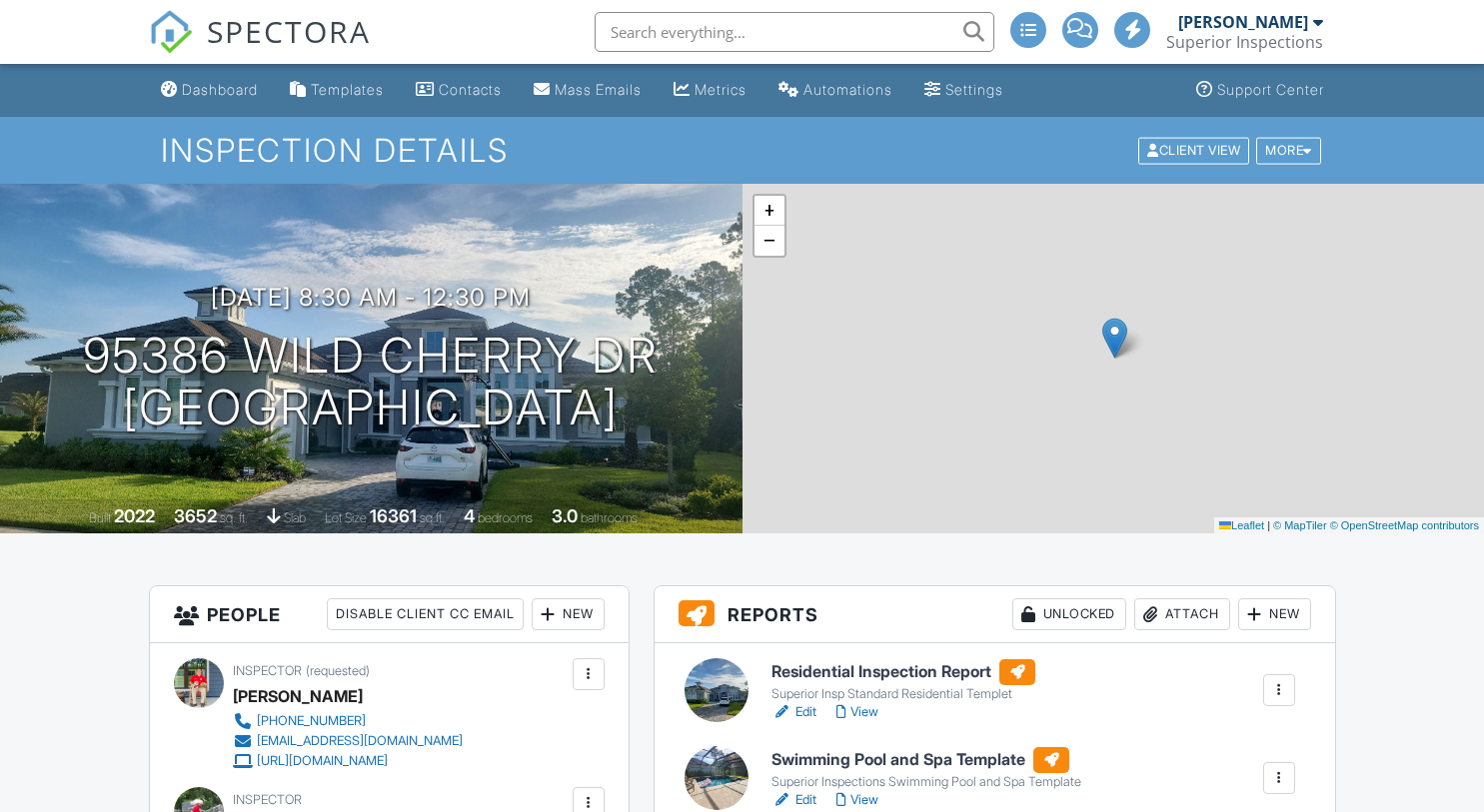 scroll, scrollTop: 607, scrollLeft: 0, axis: vertical 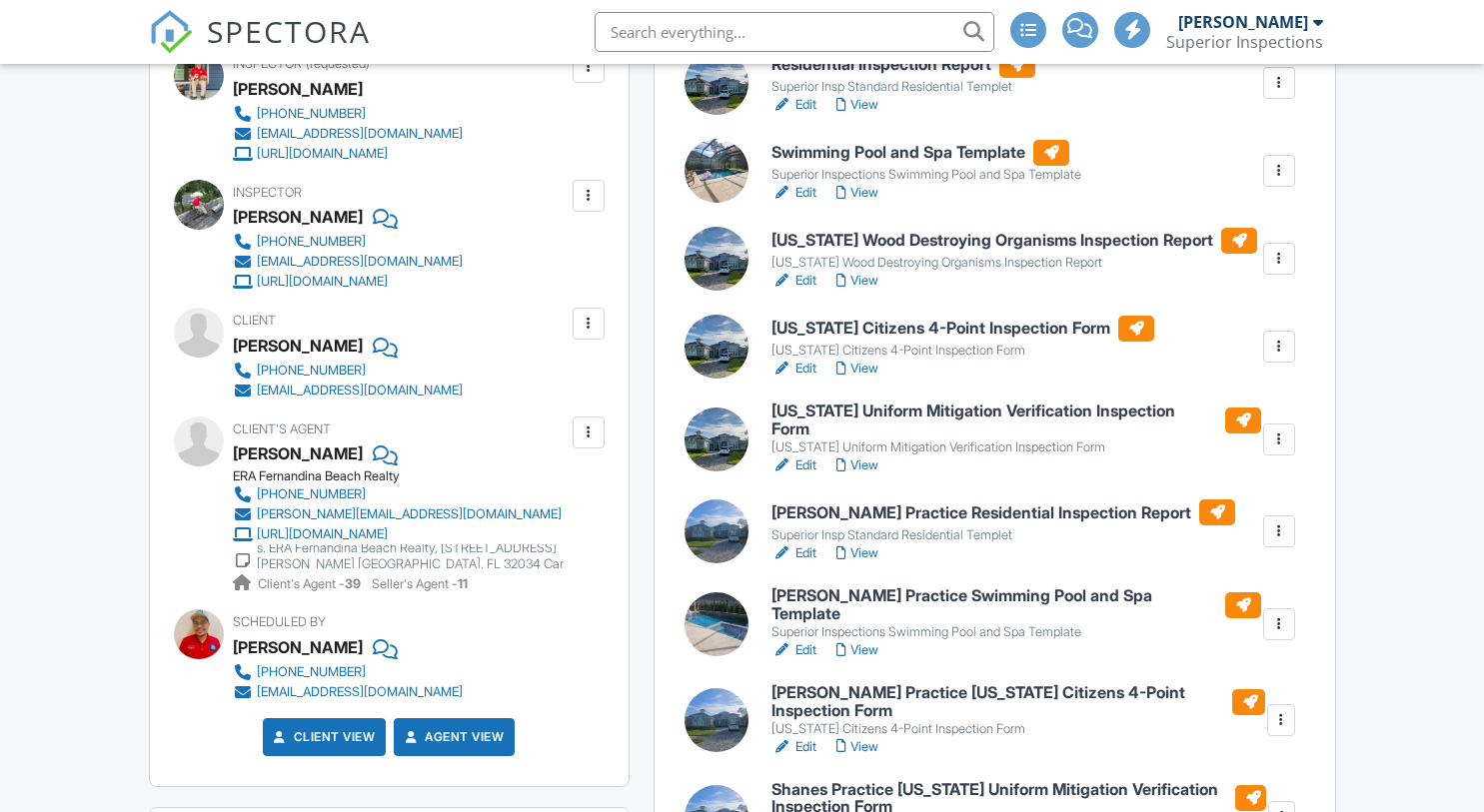 click at bounding box center [1279, 531] 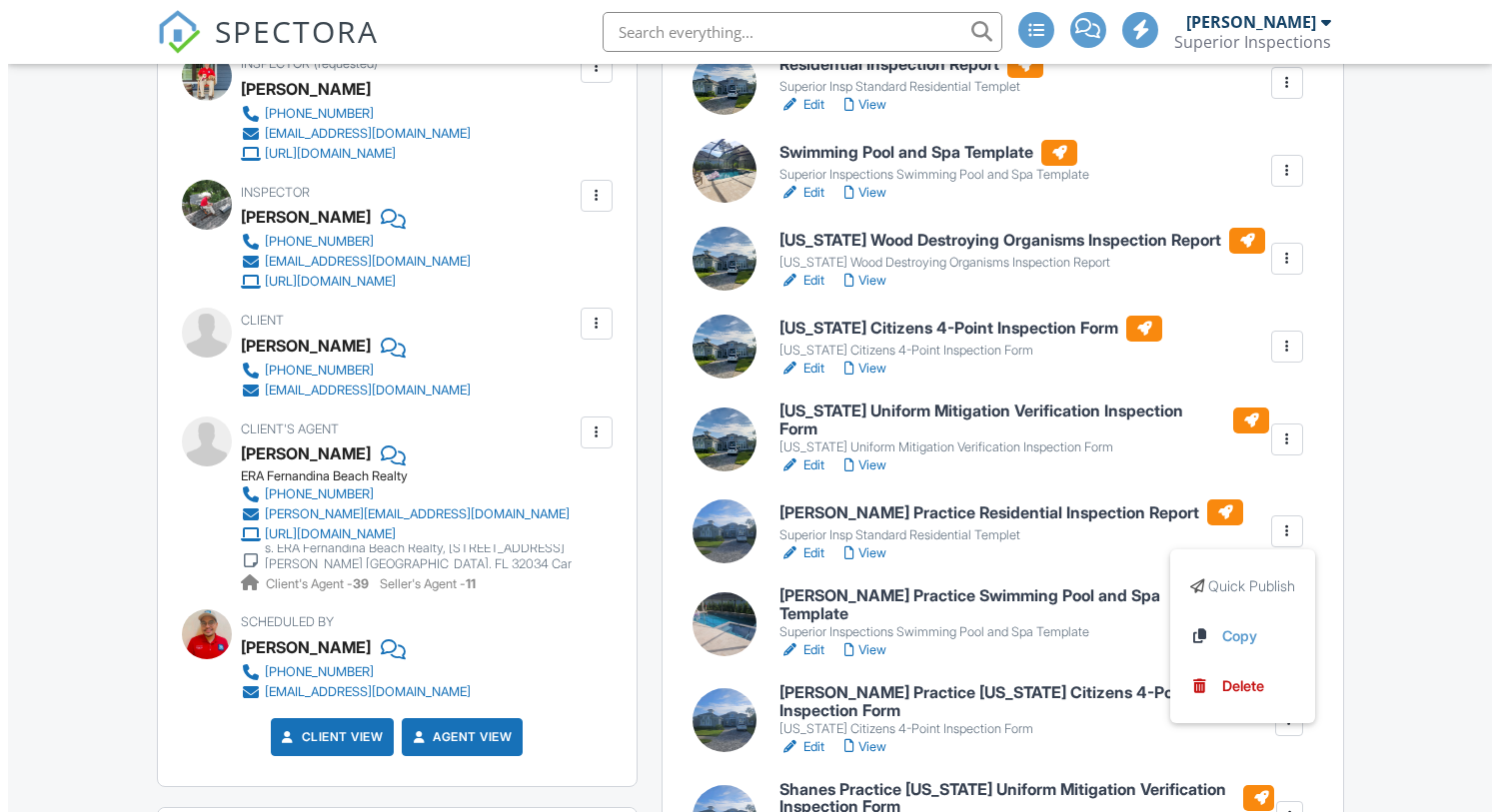 scroll, scrollTop: 0, scrollLeft: 0, axis: both 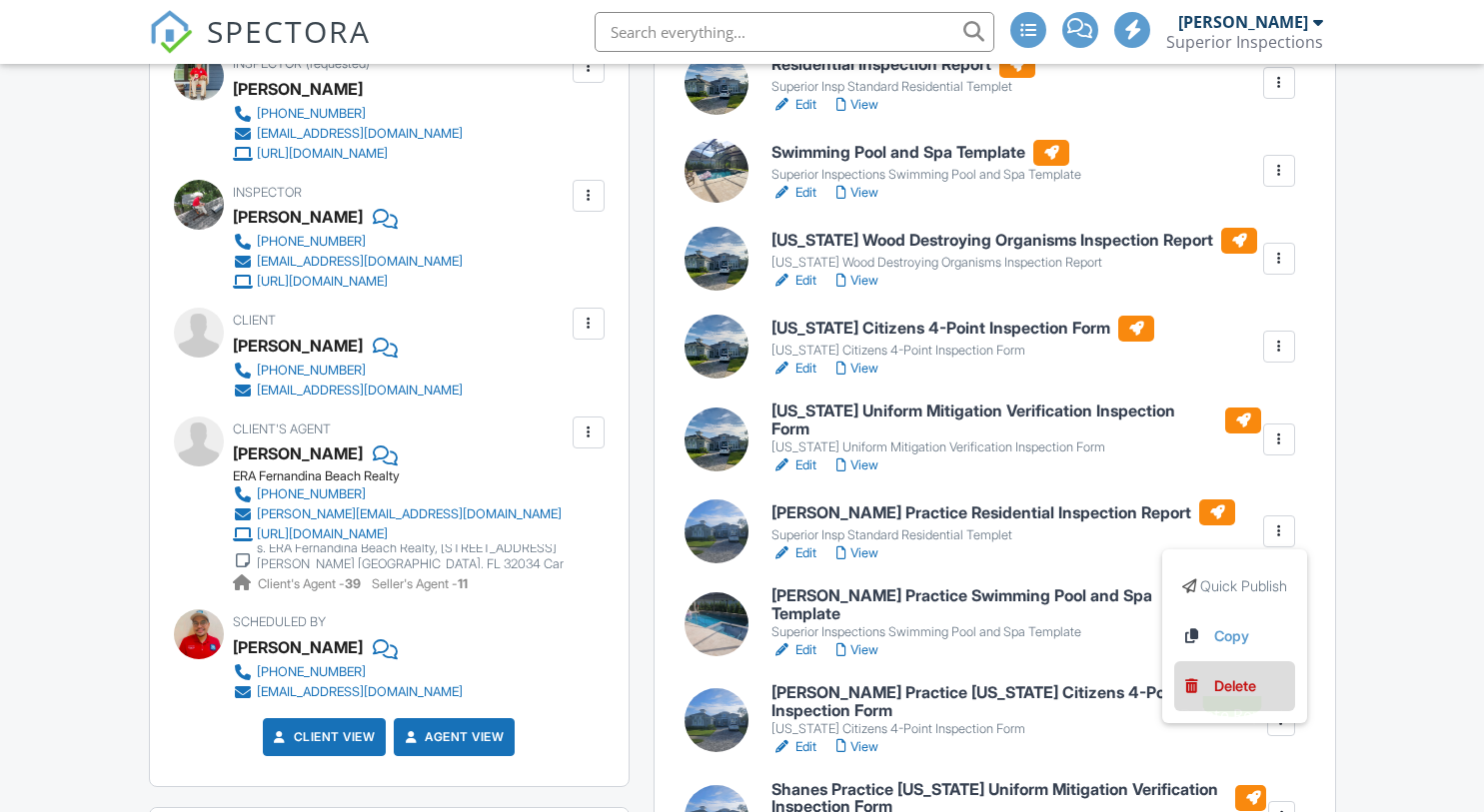 click on "Delete" at bounding box center [1235, 686] 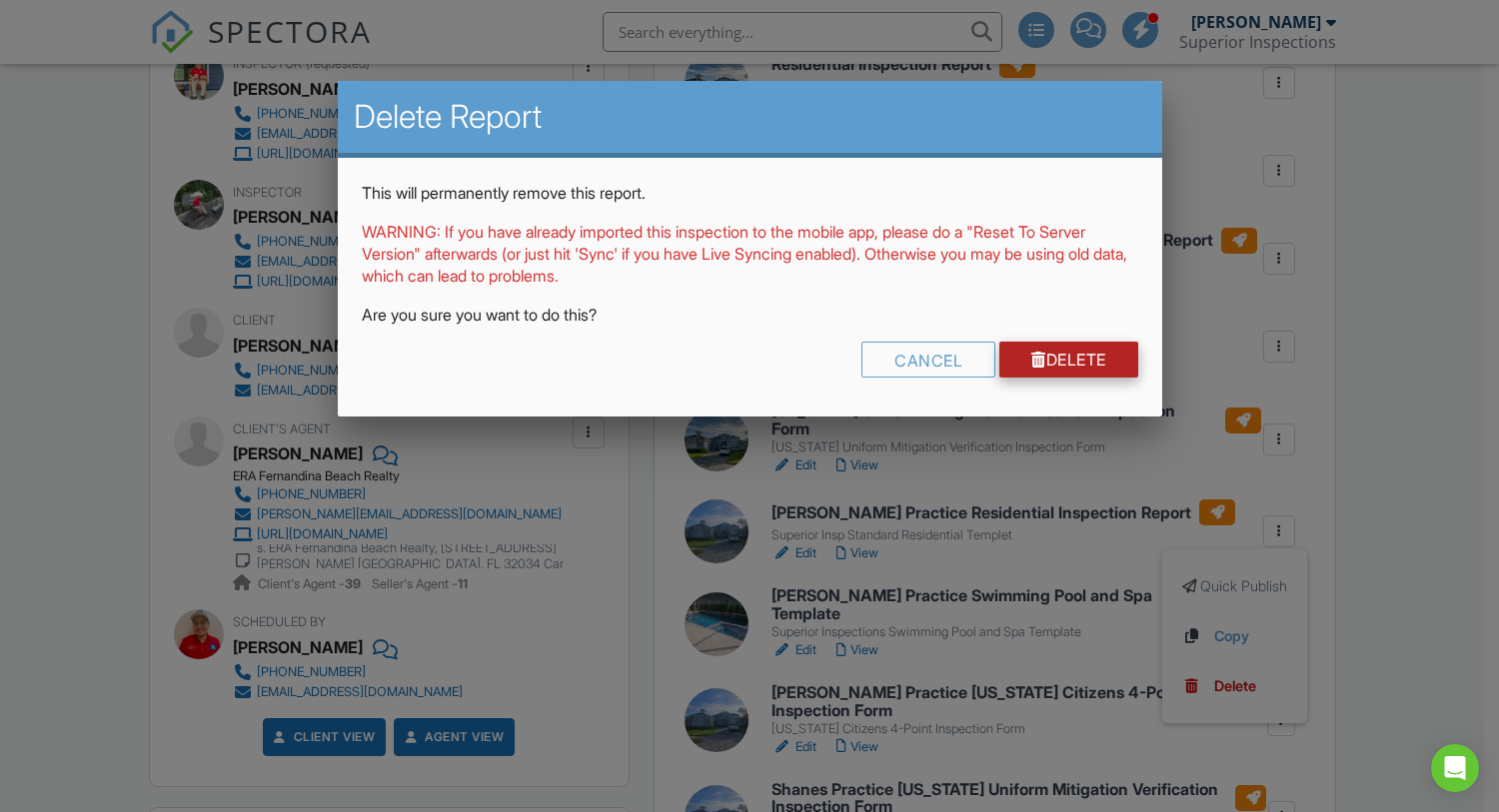click on "Delete" at bounding box center [1068, 360] 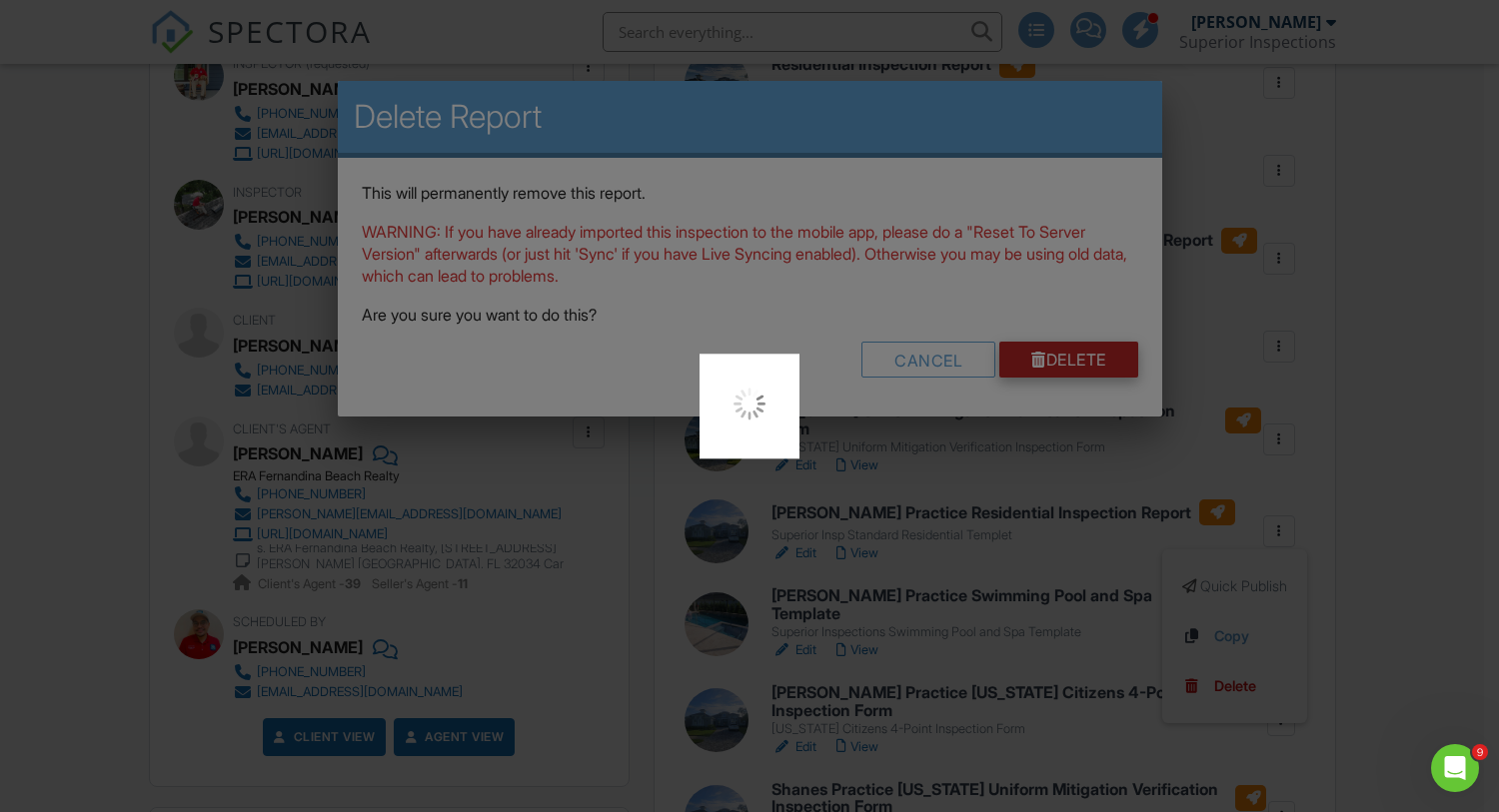 scroll, scrollTop: 0, scrollLeft: 0, axis: both 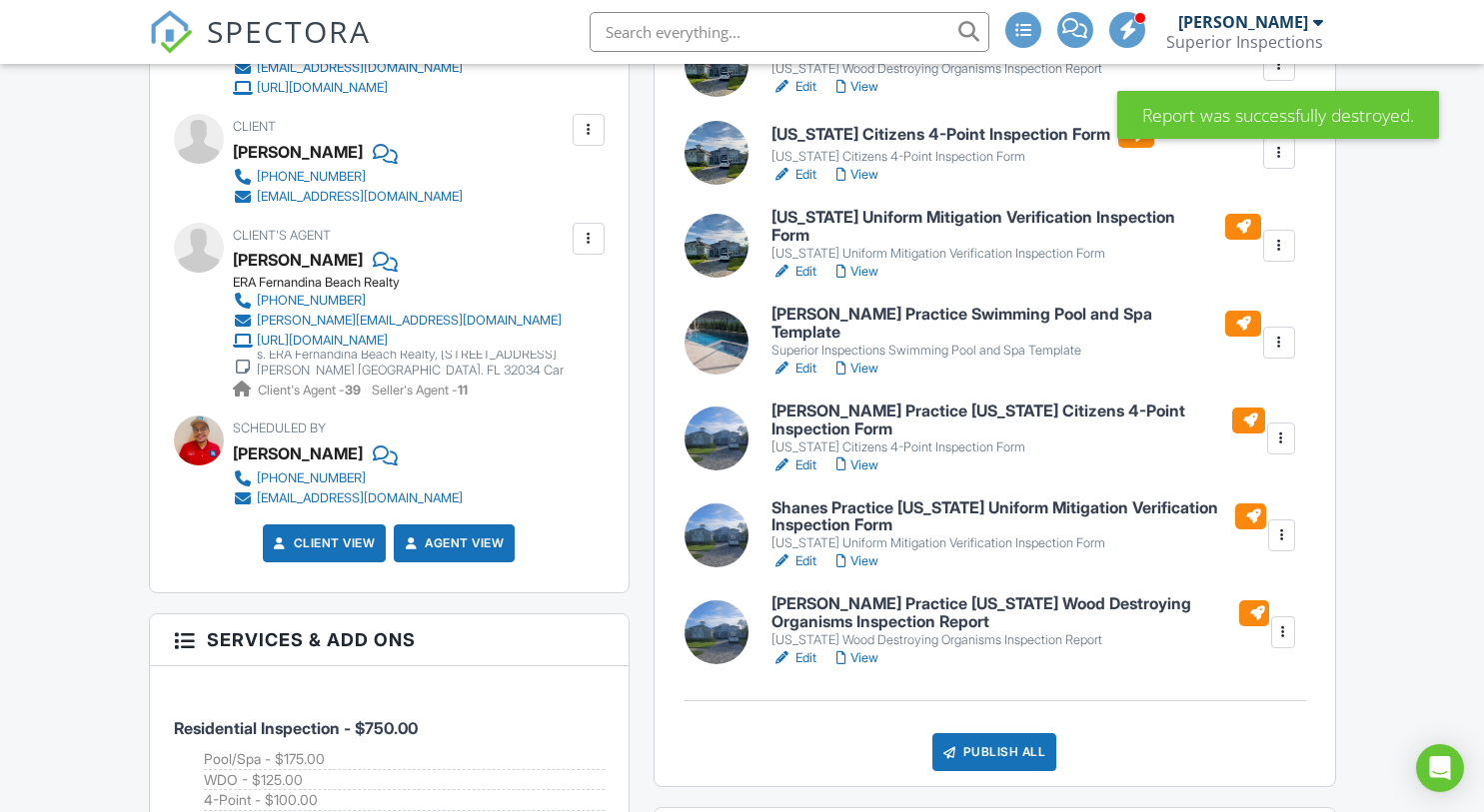 click on "View" at bounding box center (857, 369) 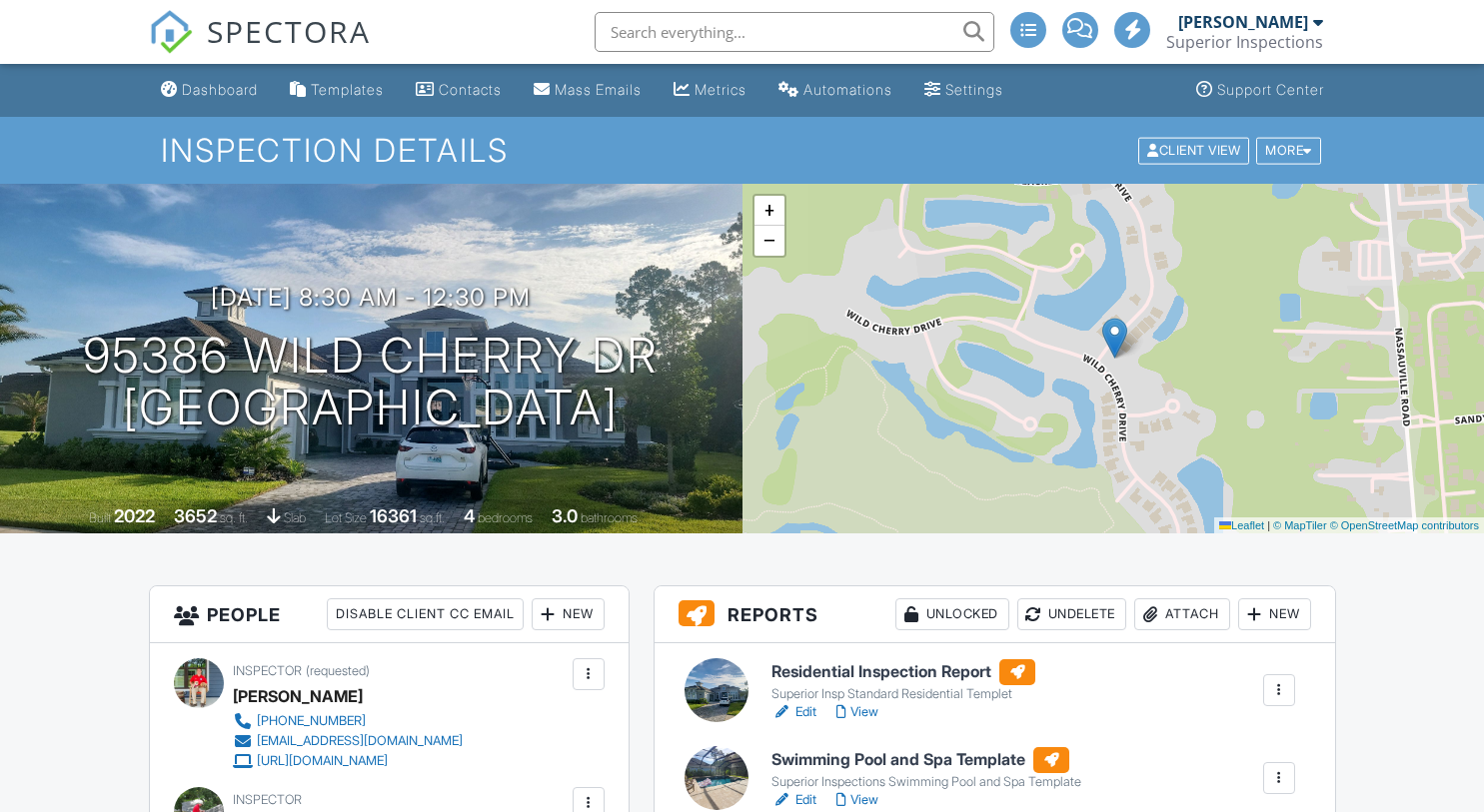 click at bounding box center [1279, 1144] 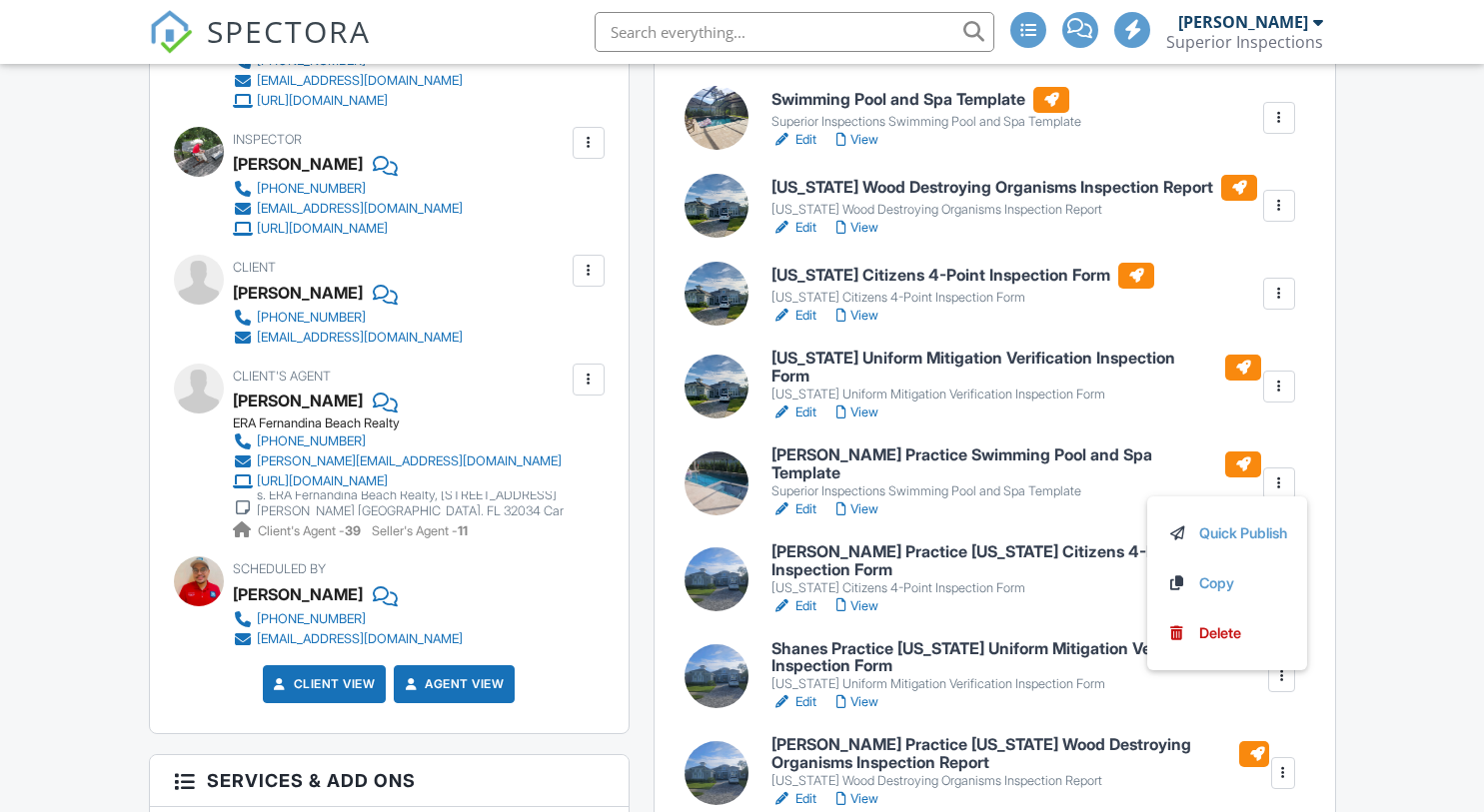 scroll, scrollTop: 660, scrollLeft: 0, axis: vertical 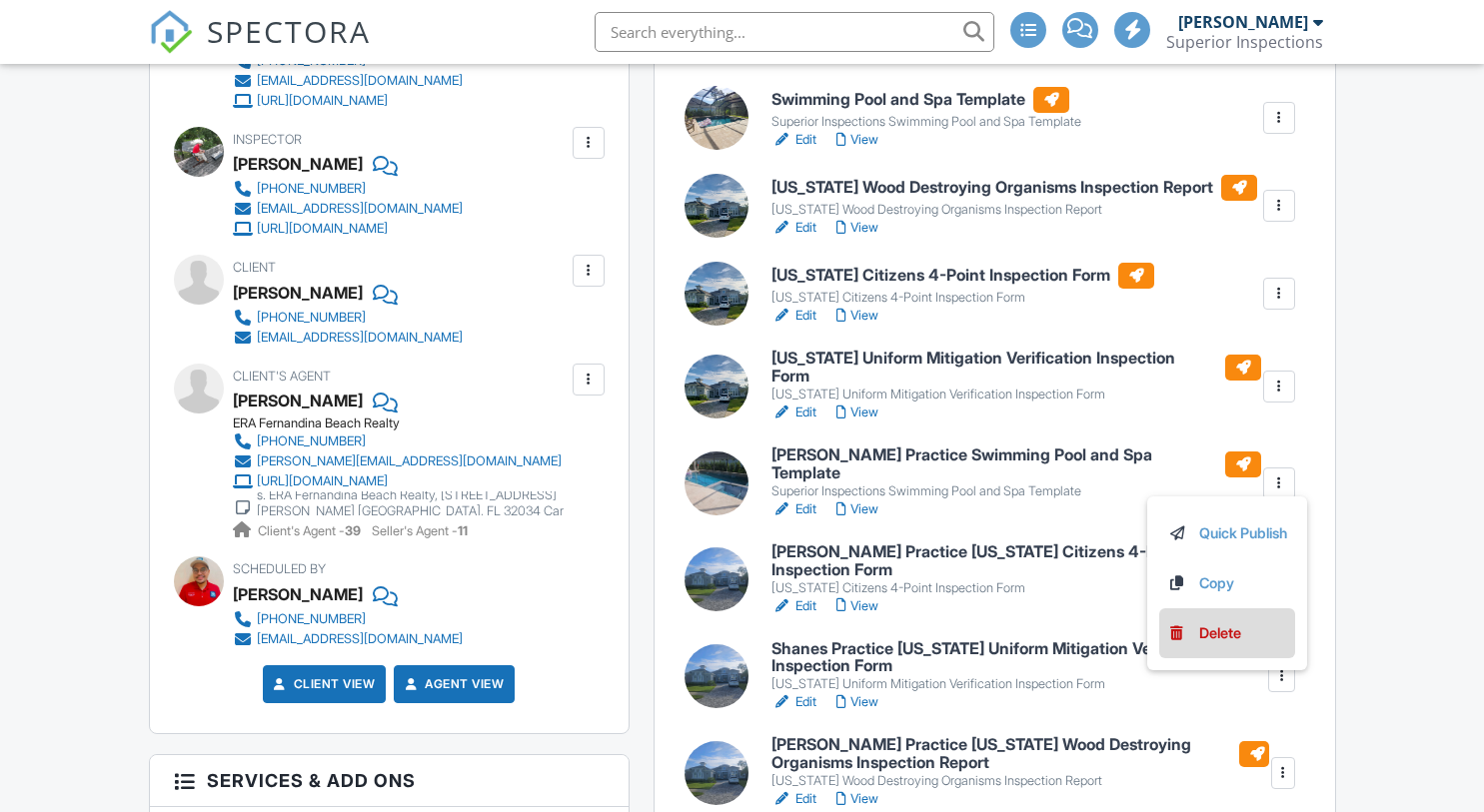 click on "Delete" at bounding box center (1220, 633) 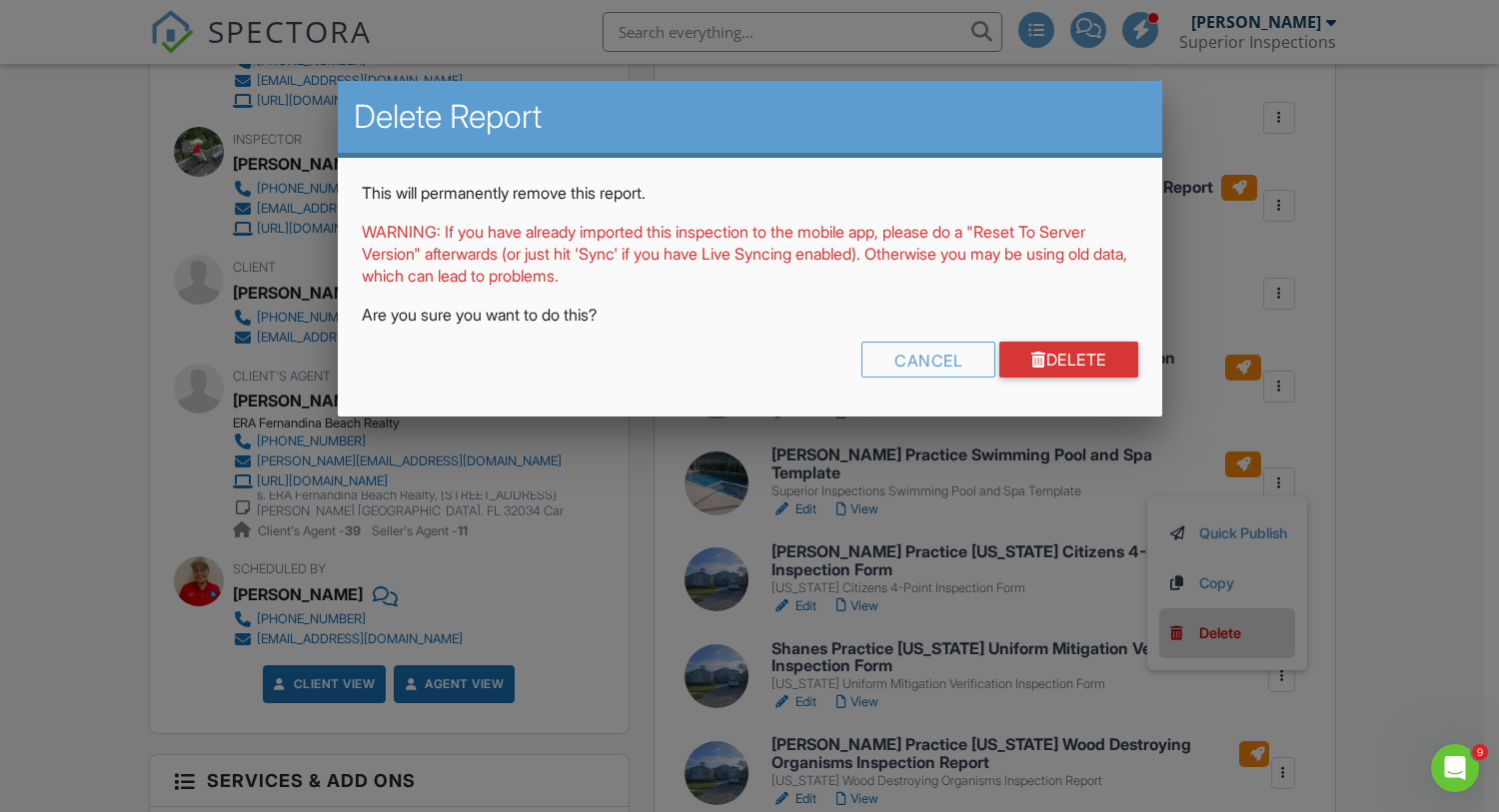 scroll, scrollTop: 0, scrollLeft: 0, axis: both 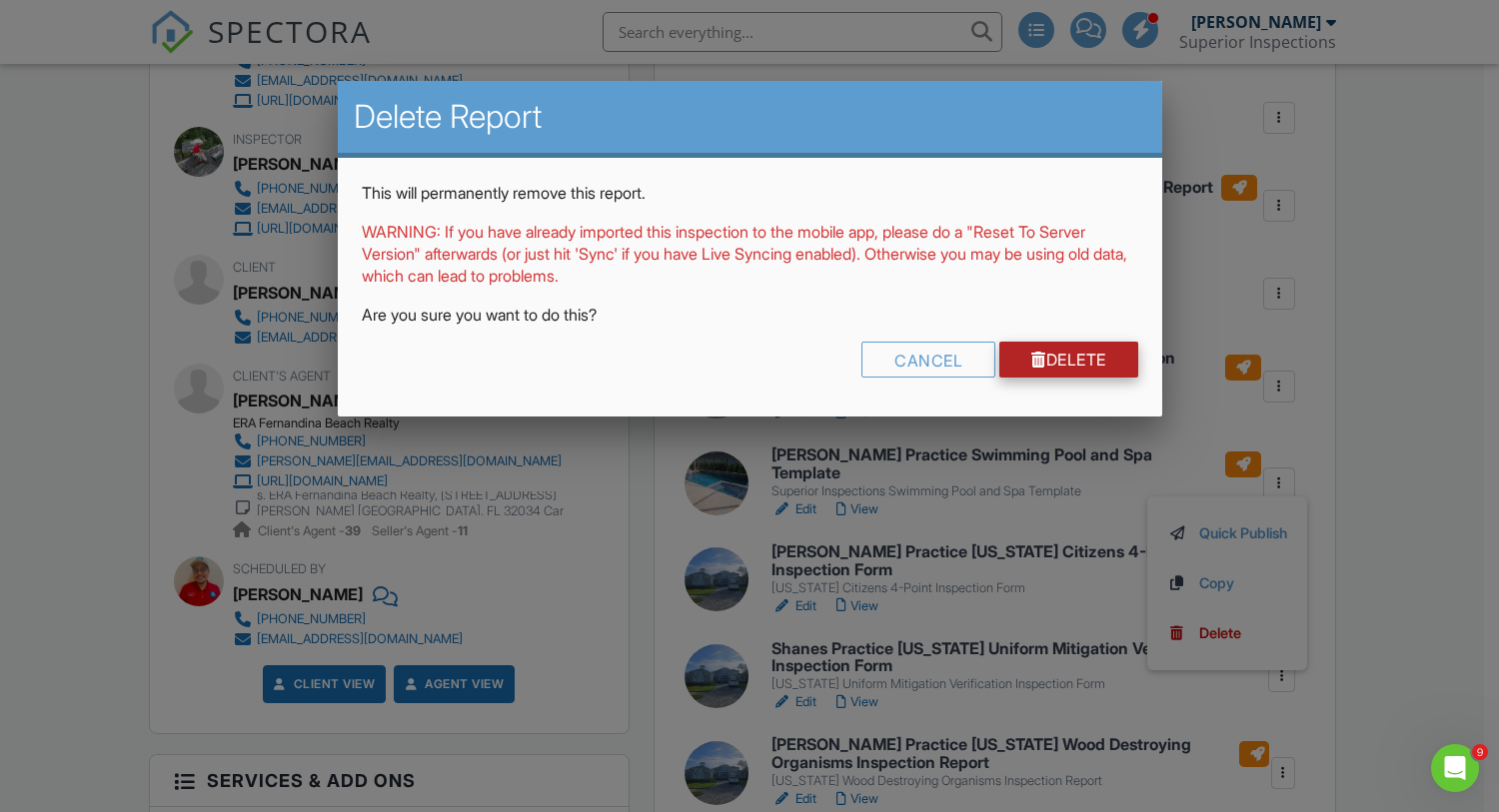 click on "Delete" at bounding box center (1068, 360) 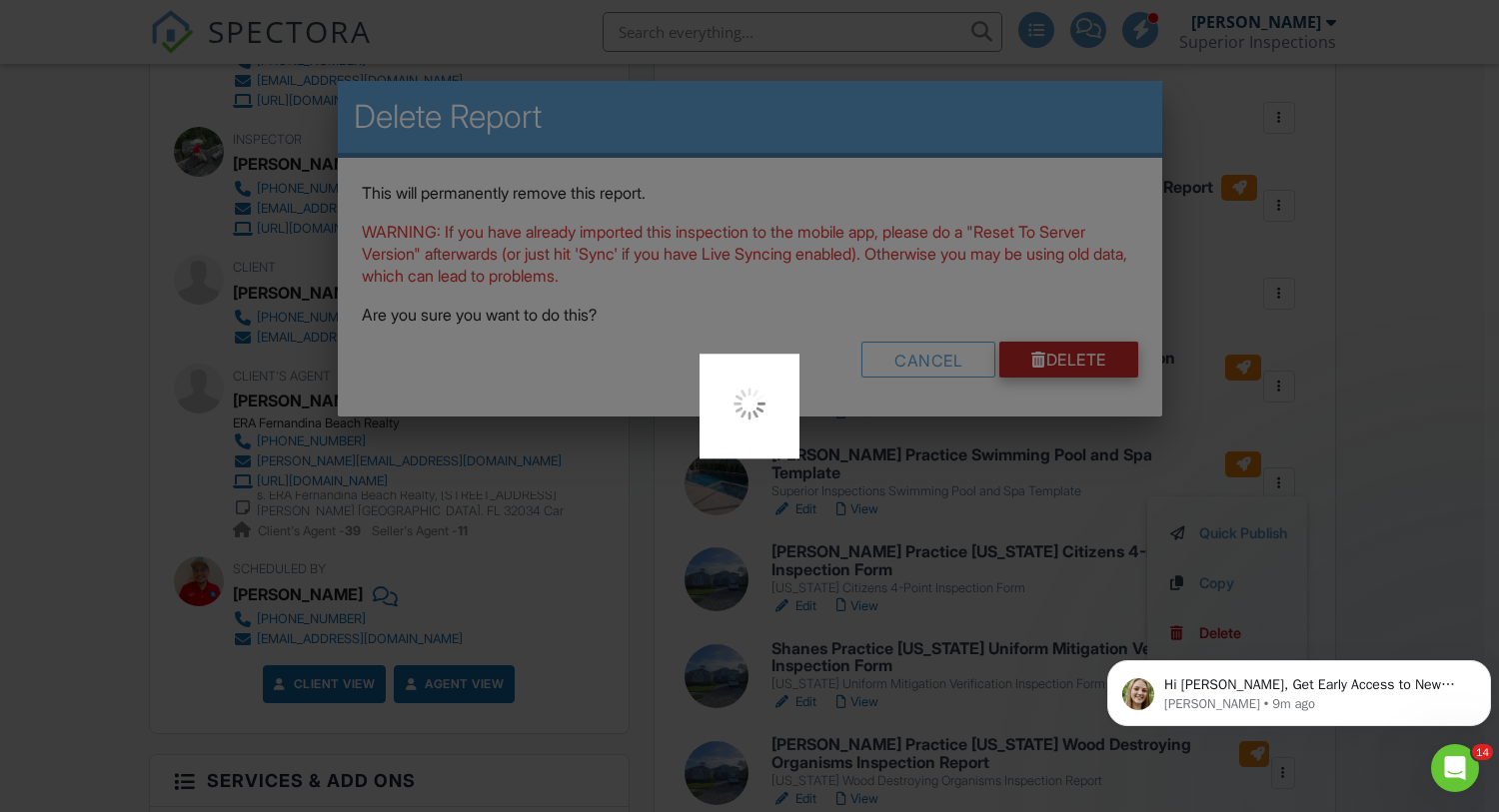scroll, scrollTop: 0, scrollLeft: 0, axis: both 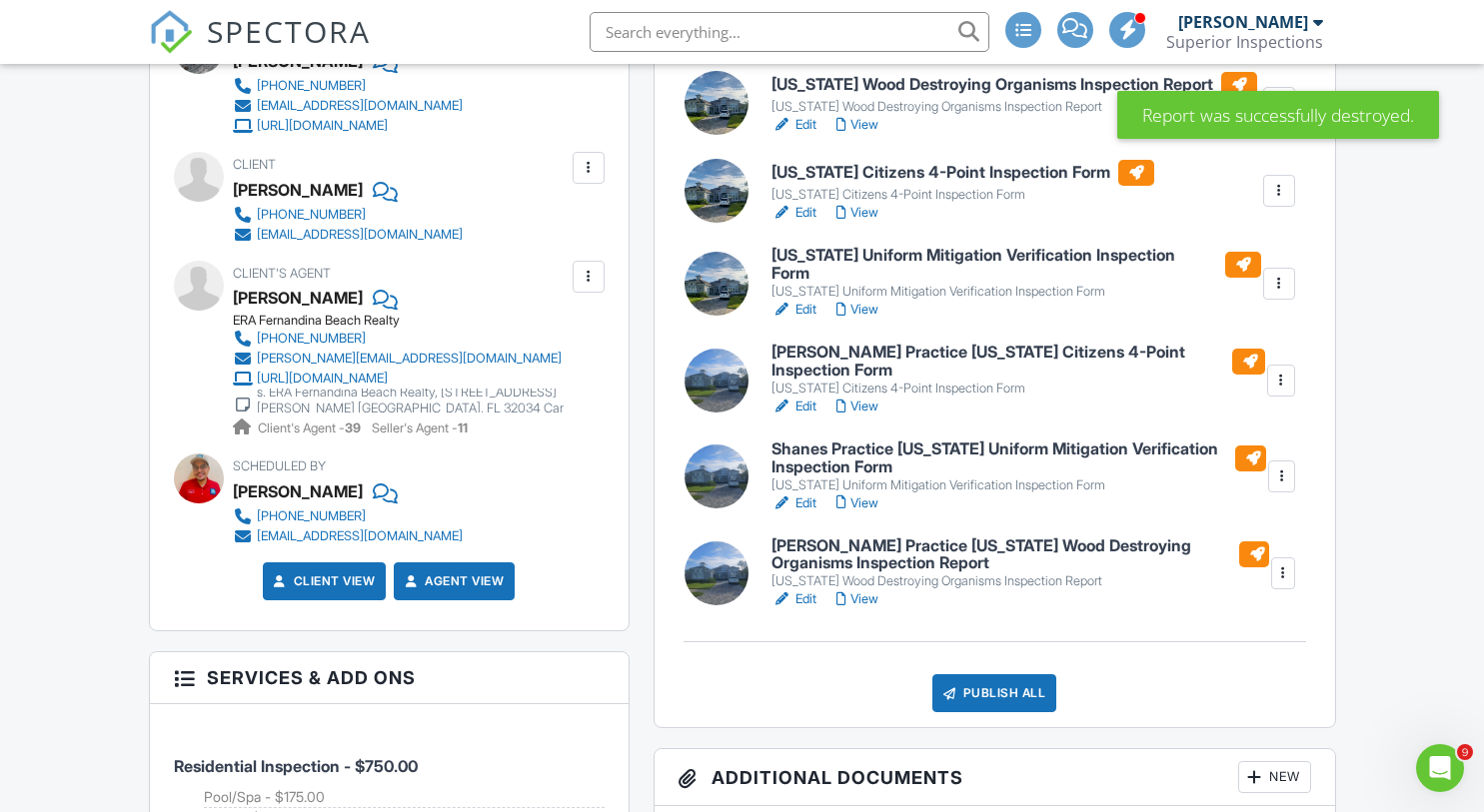 click on "View" at bounding box center [857, 406] 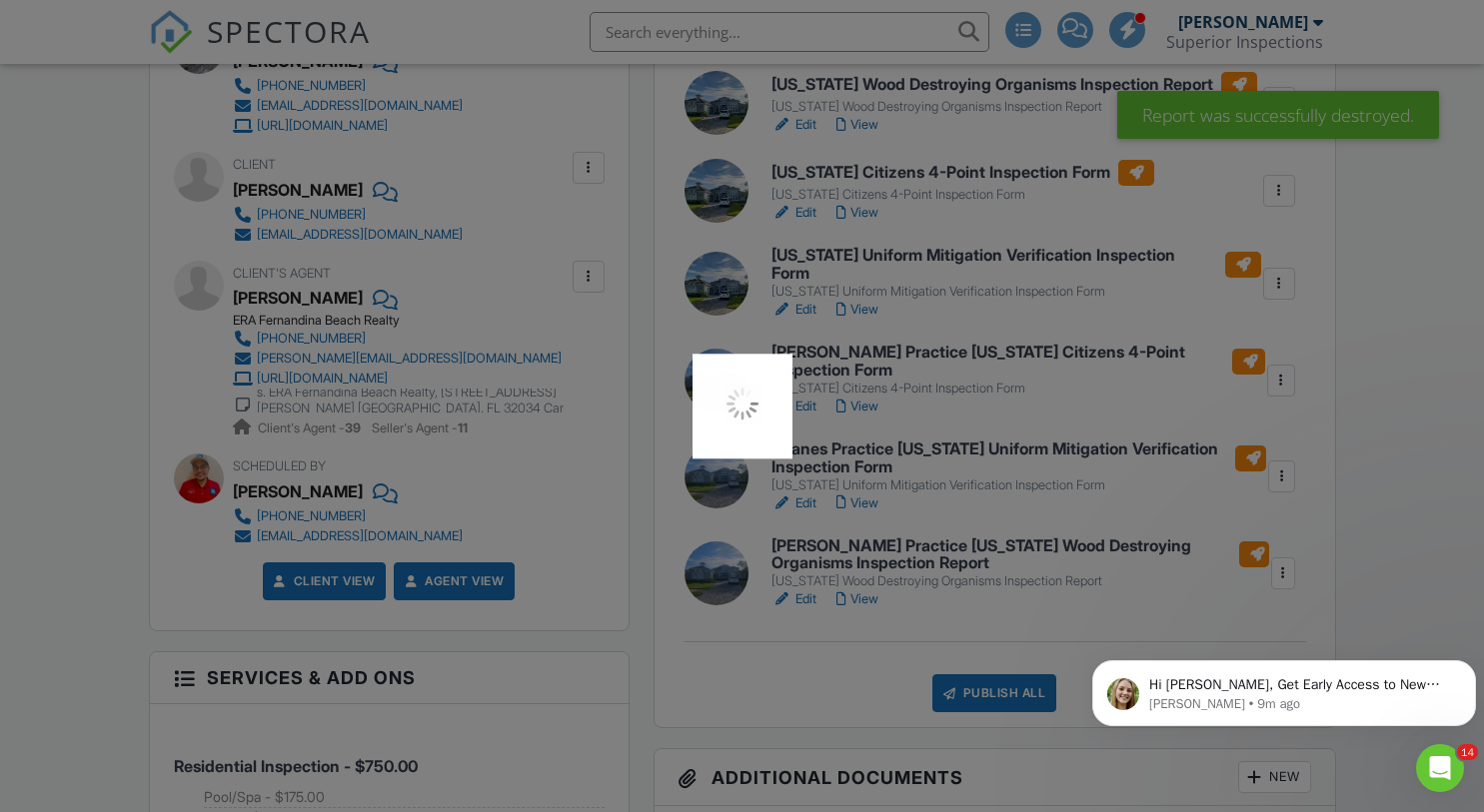 scroll, scrollTop: 0, scrollLeft: 0, axis: both 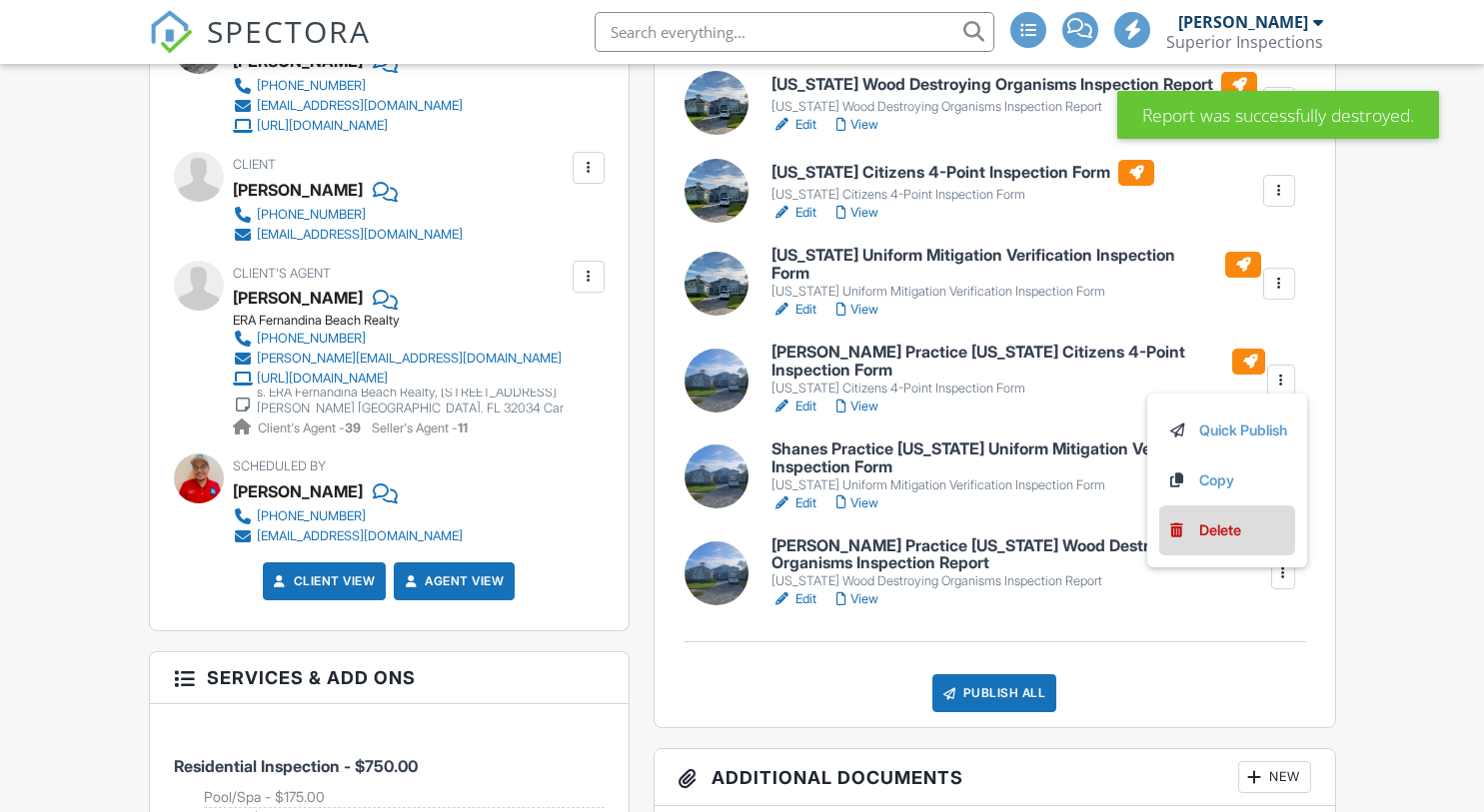 click on "Delete" at bounding box center [1220, 530] 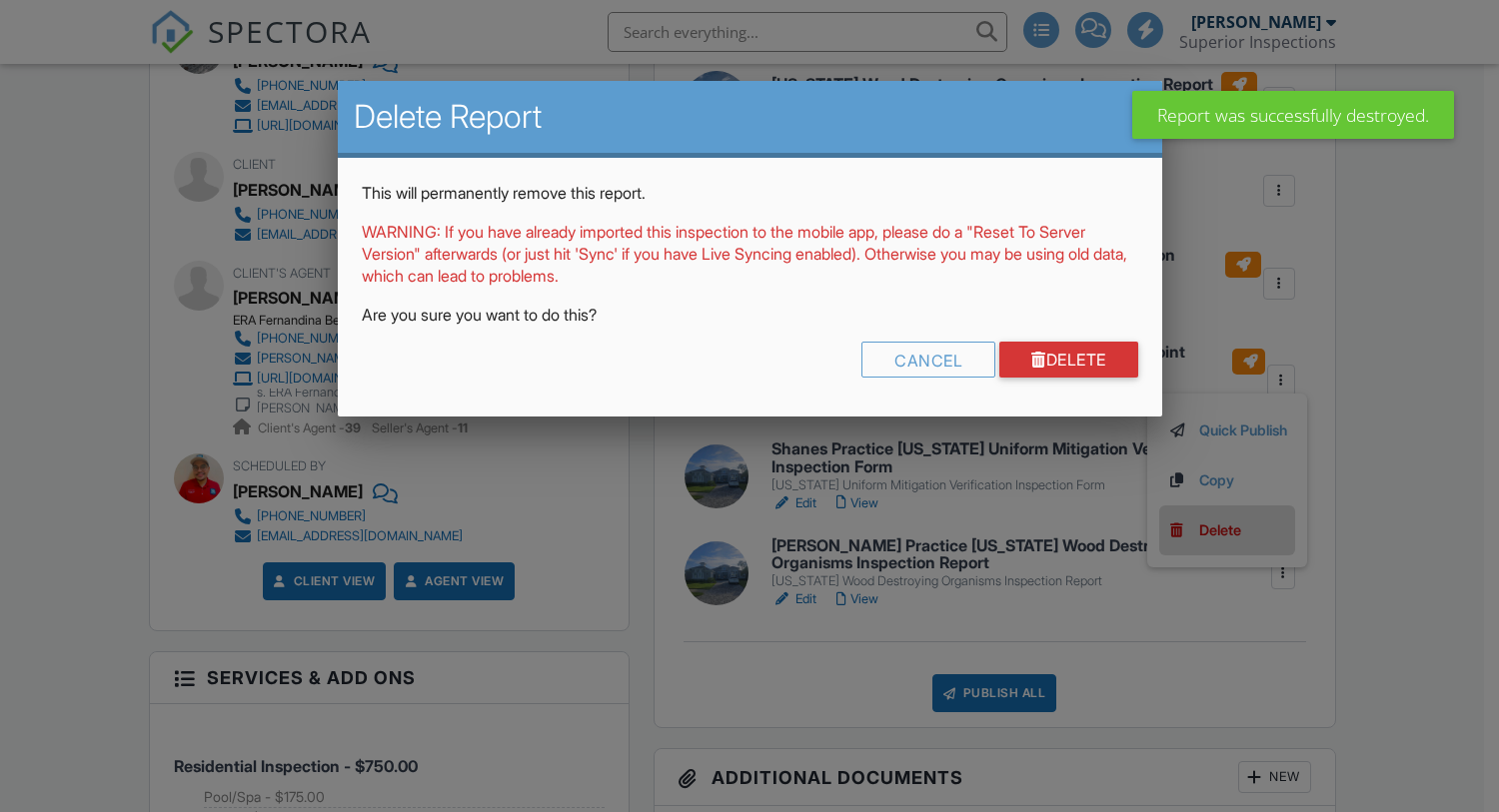 scroll, scrollTop: 763, scrollLeft: 0, axis: vertical 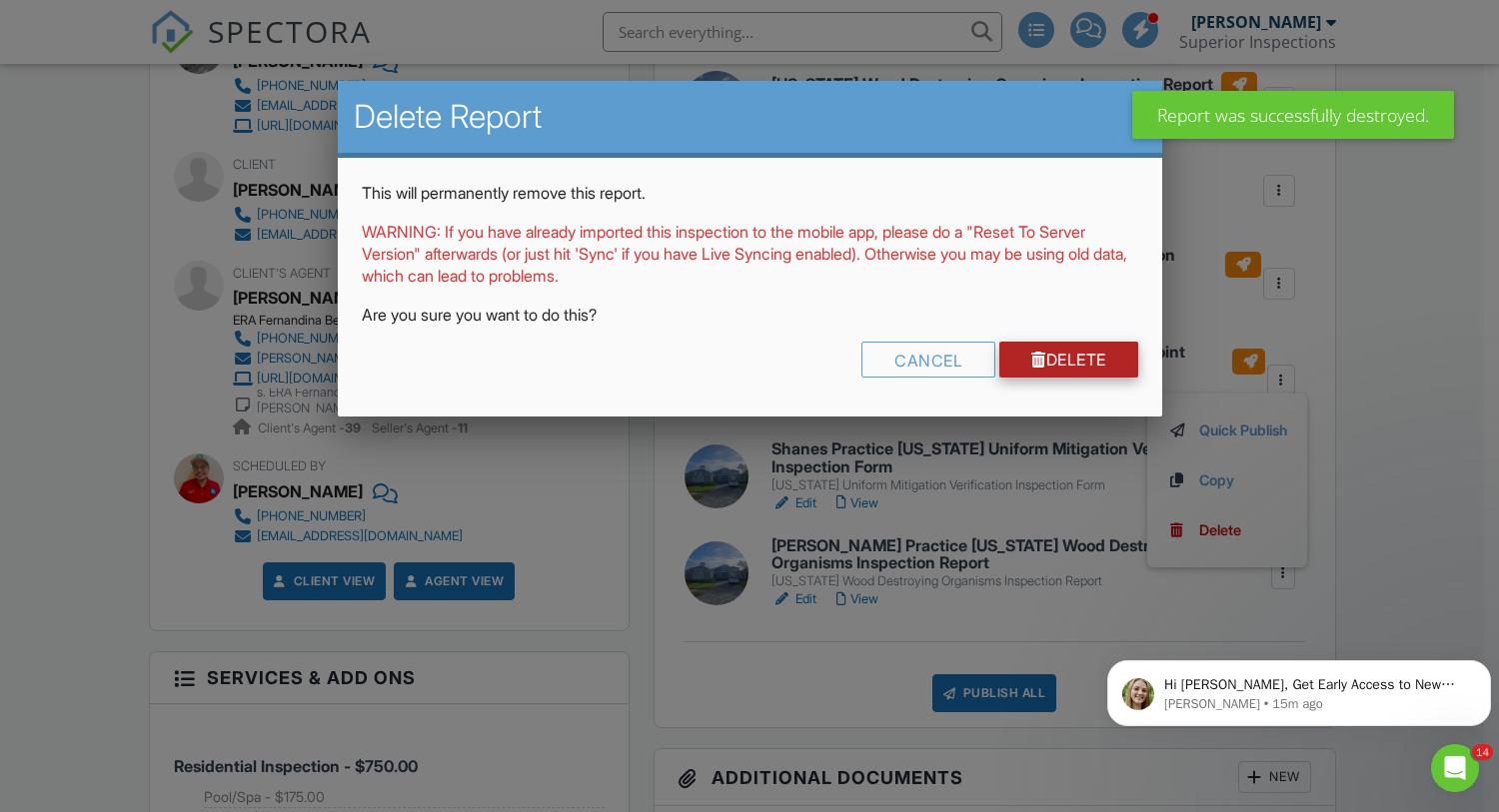 click on "Delete" at bounding box center (1068, 360) 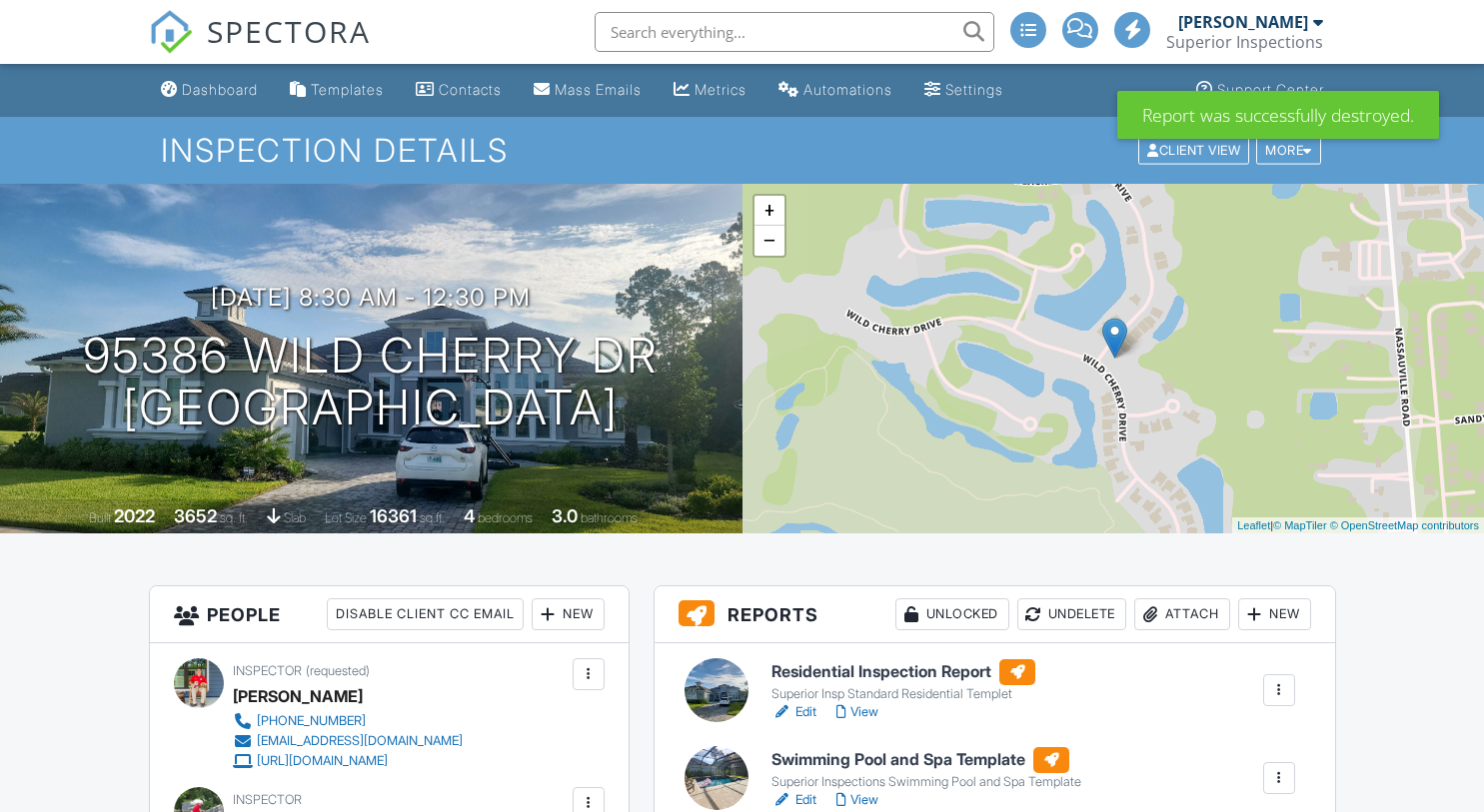 scroll, scrollTop: 448, scrollLeft: 0, axis: vertical 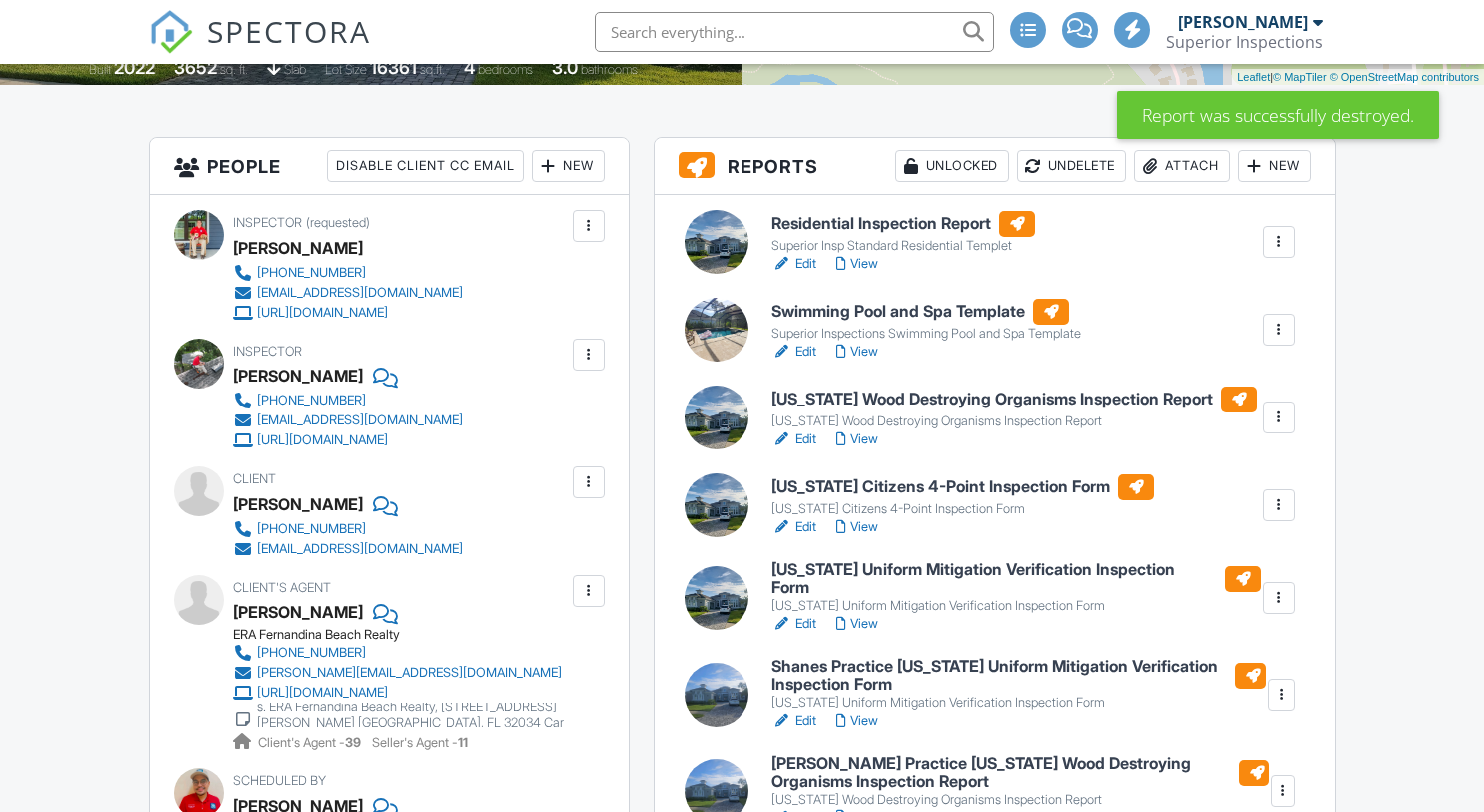 click on "View" at bounding box center (857, 721) 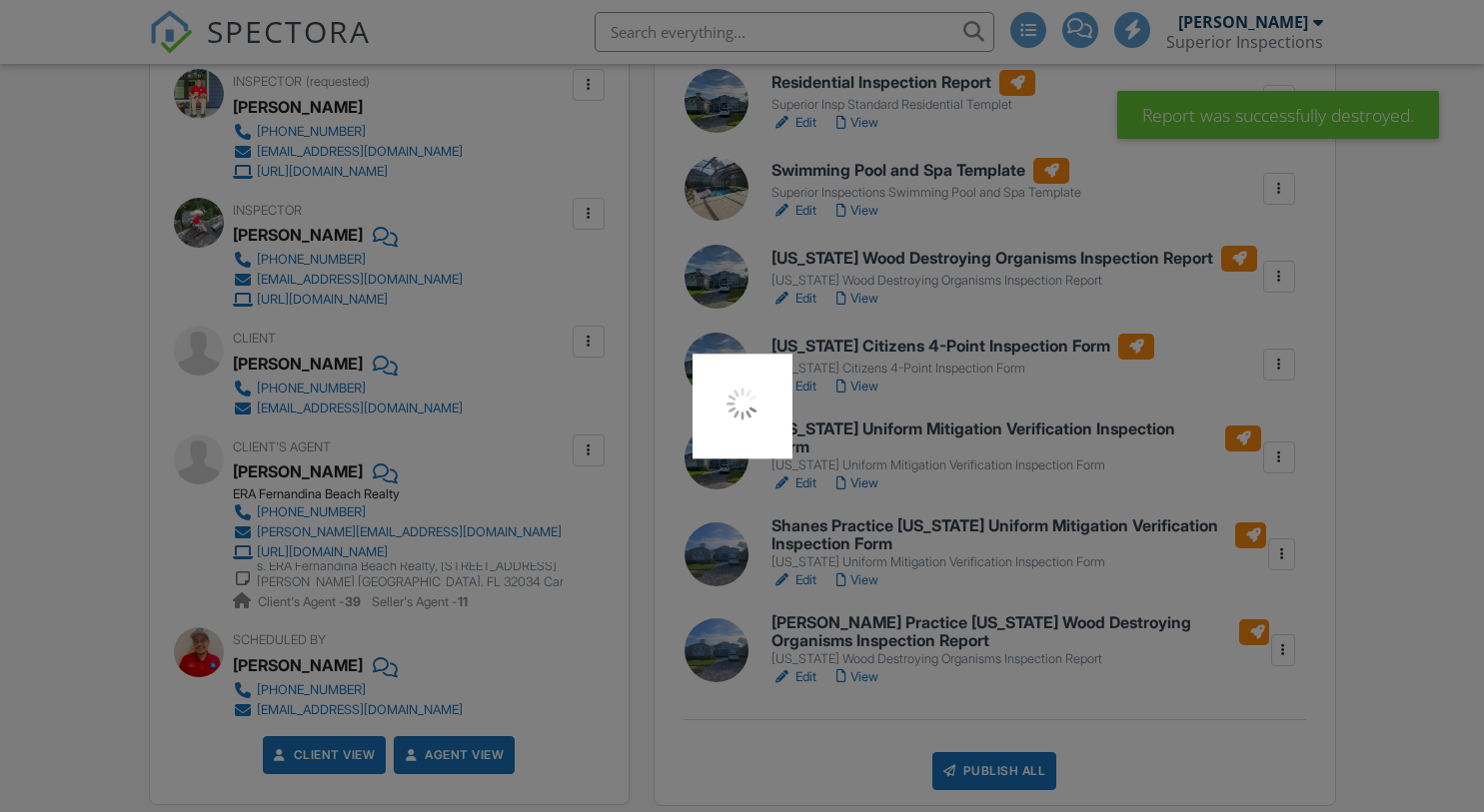 scroll, scrollTop: 0, scrollLeft: 0, axis: both 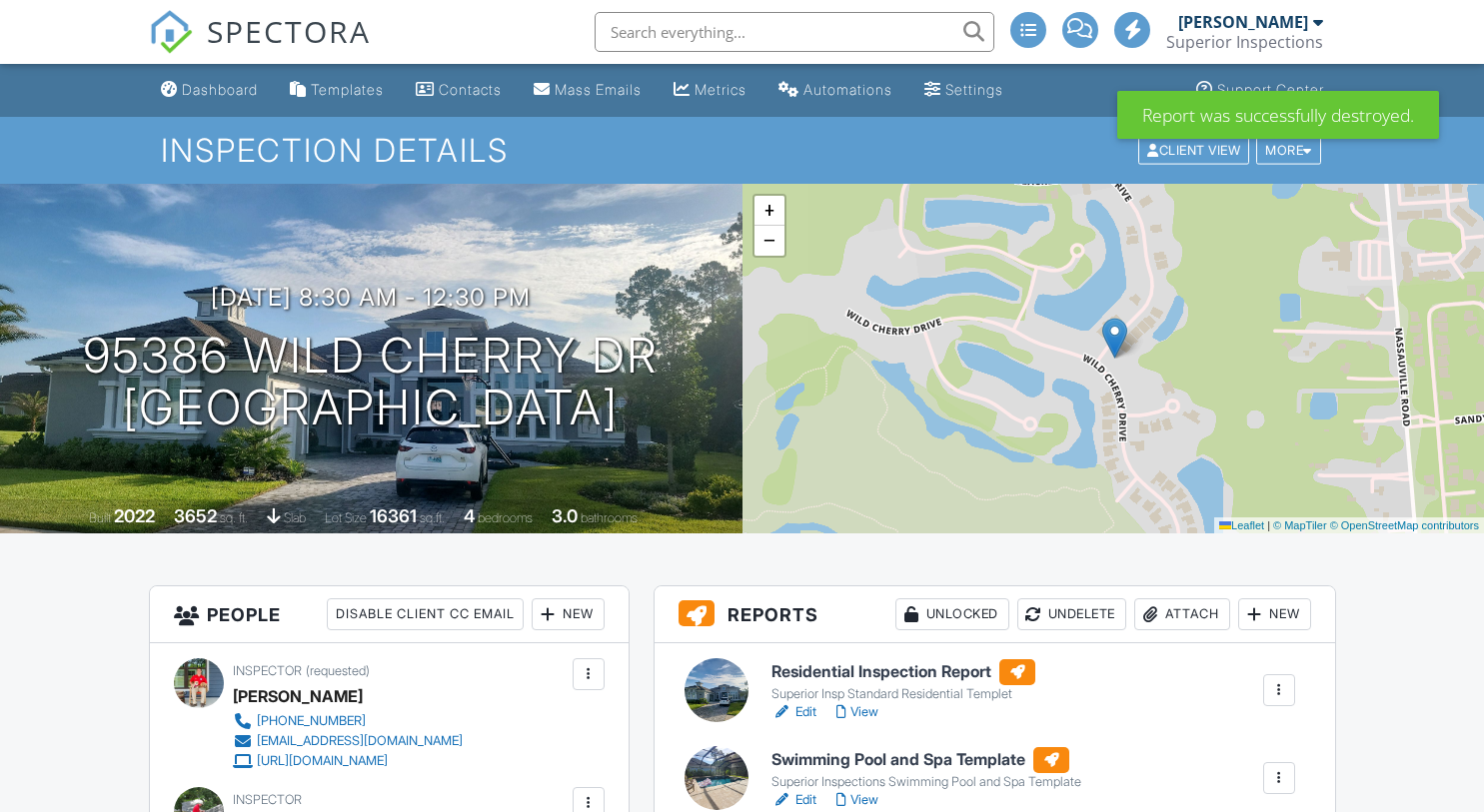 click on "Delete" at bounding box center [1220, 1293] 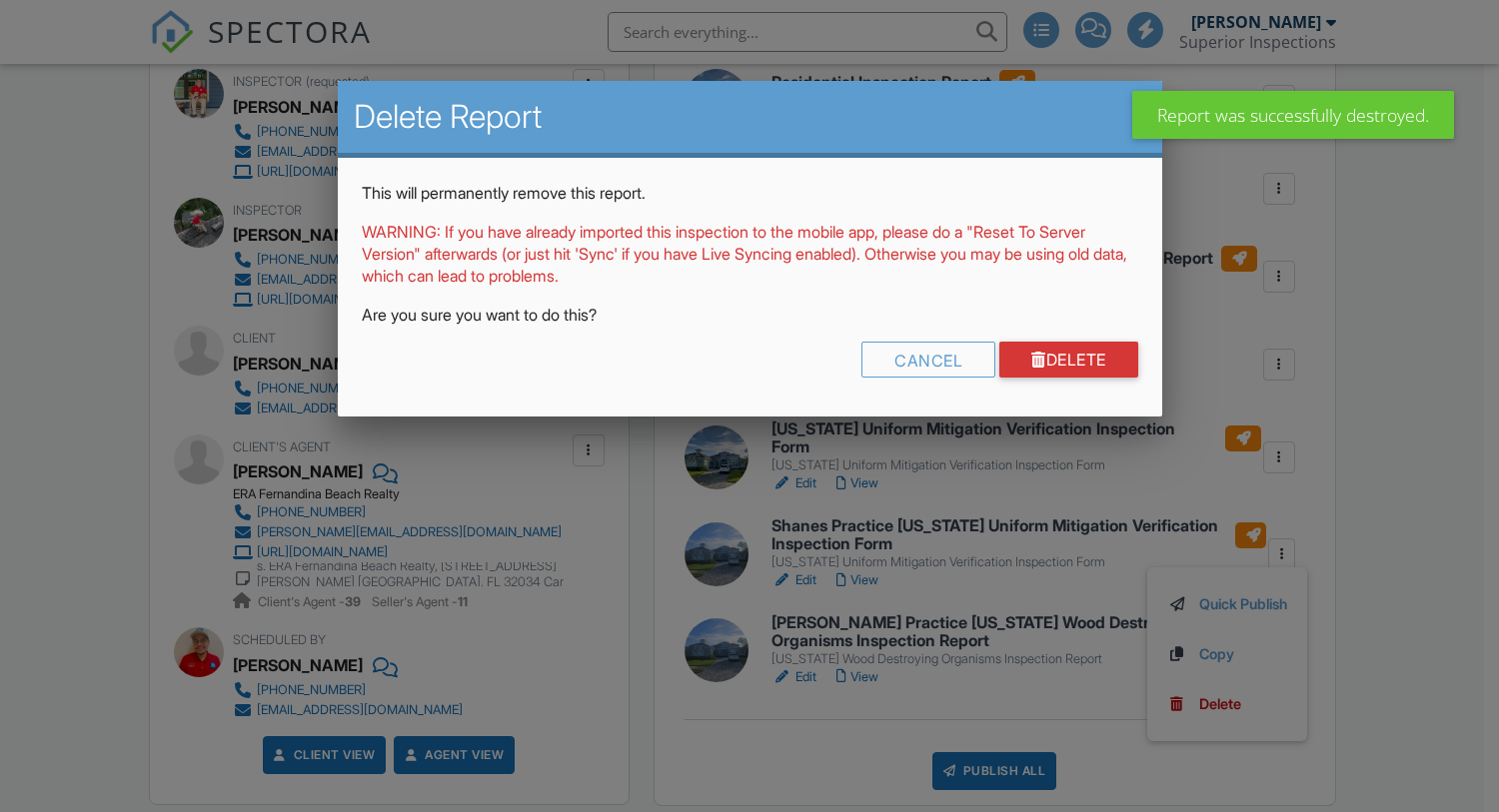 scroll, scrollTop: 589, scrollLeft: 0, axis: vertical 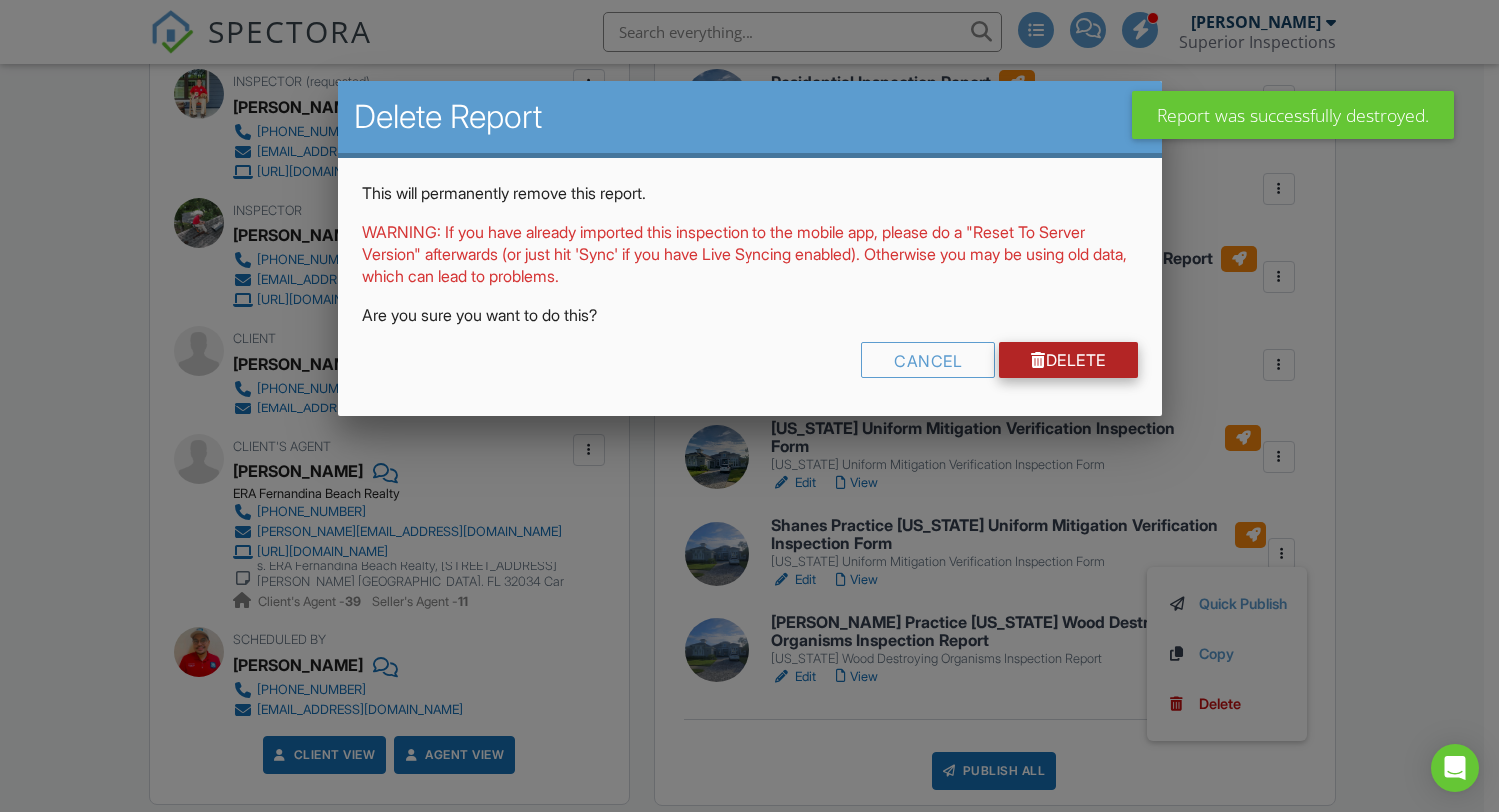 click on "Delete" at bounding box center (1068, 360) 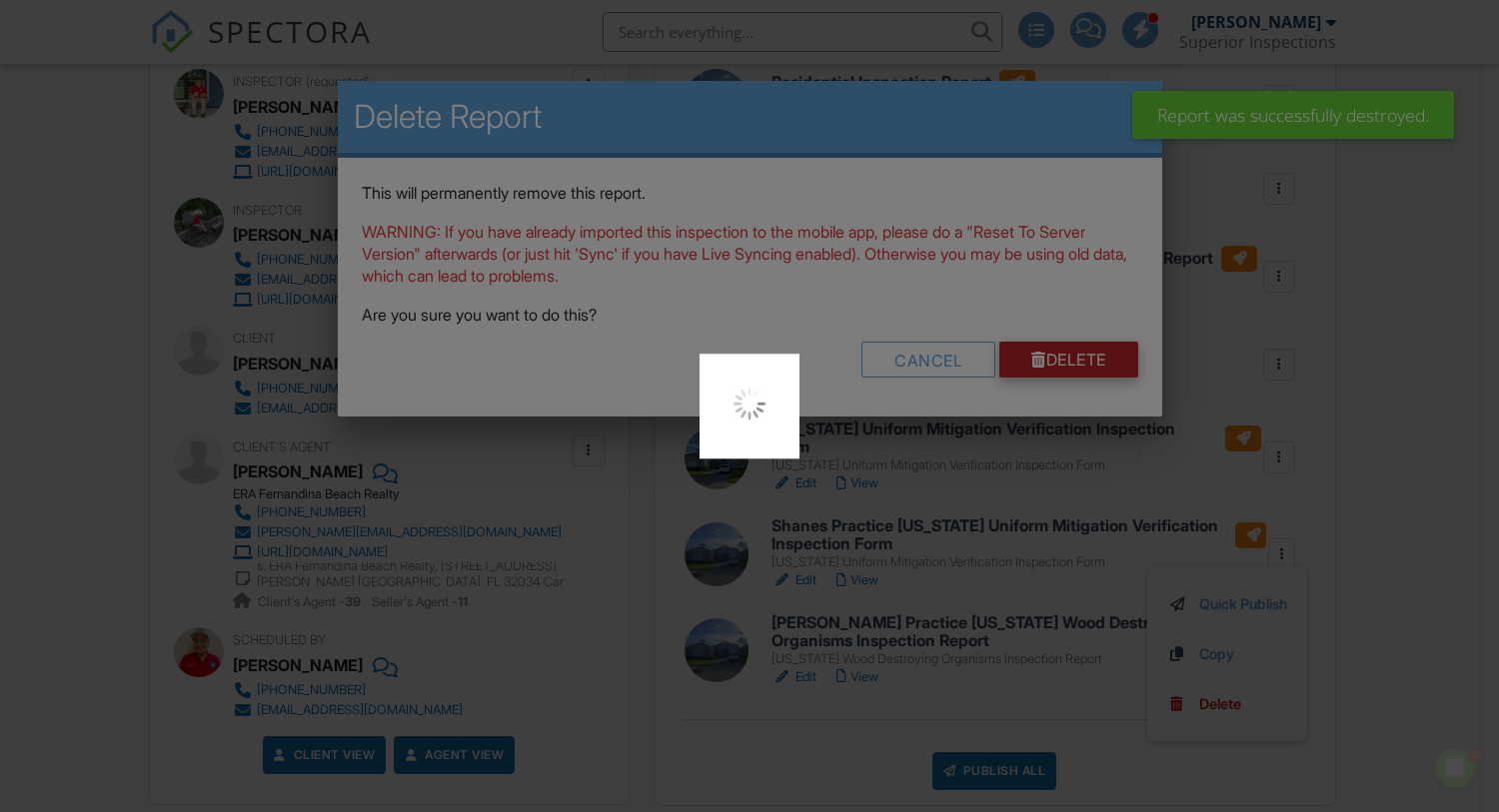 scroll, scrollTop: 0, scrollLeft: 0, axis: both 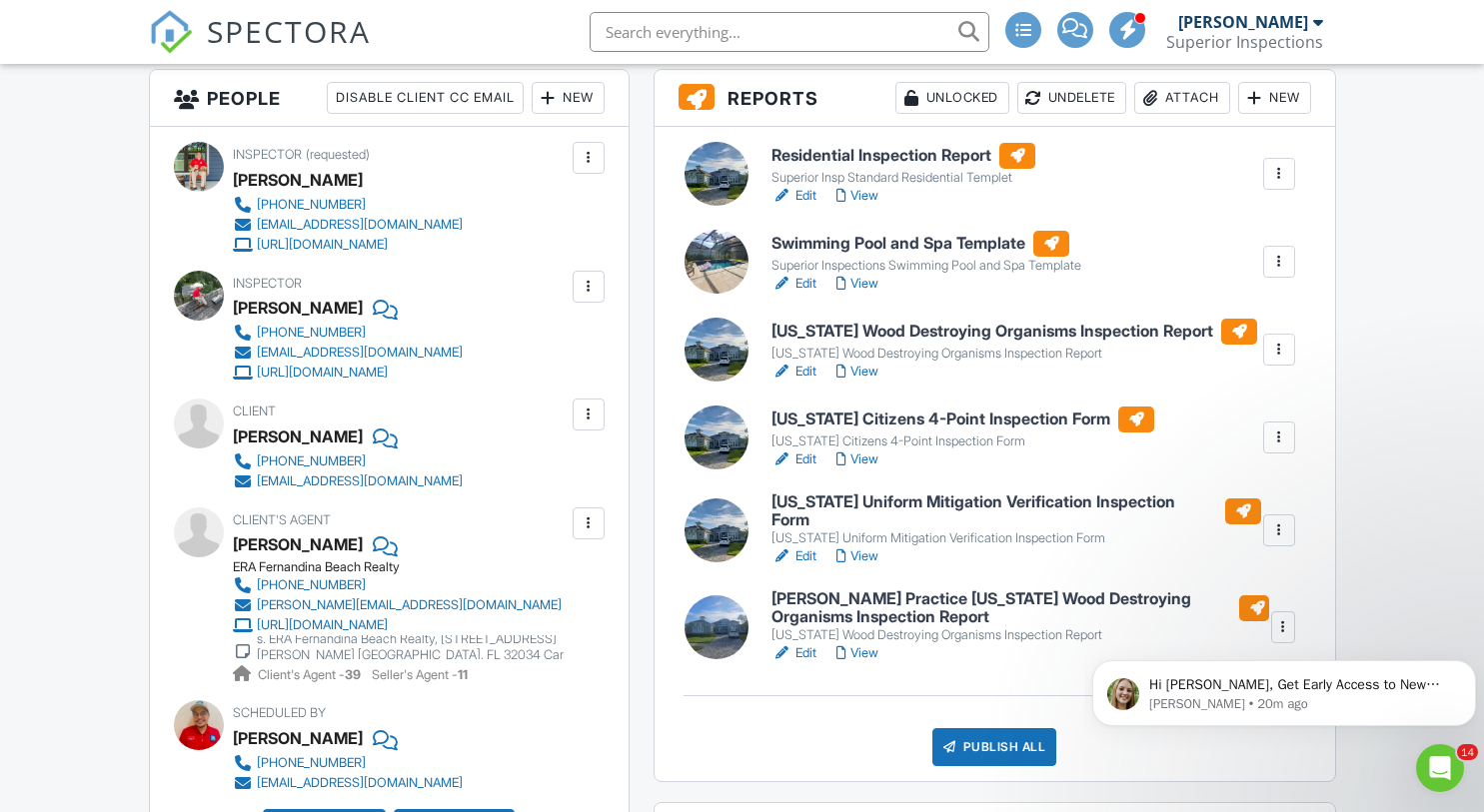 click on "View" at bounding box center (857, 653) 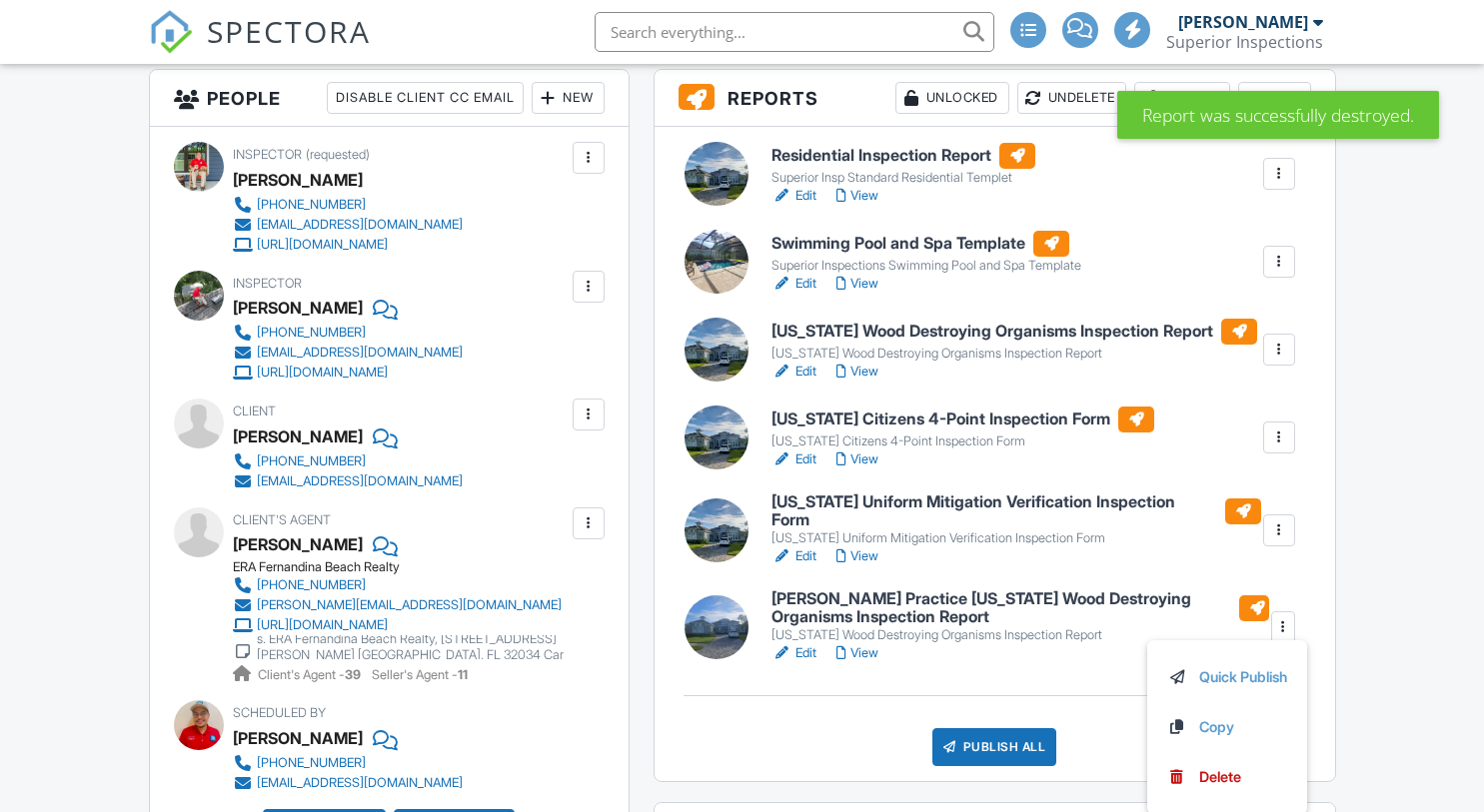 scroll, scrollTop: 516, scrollLeft: 0, axis: vertical 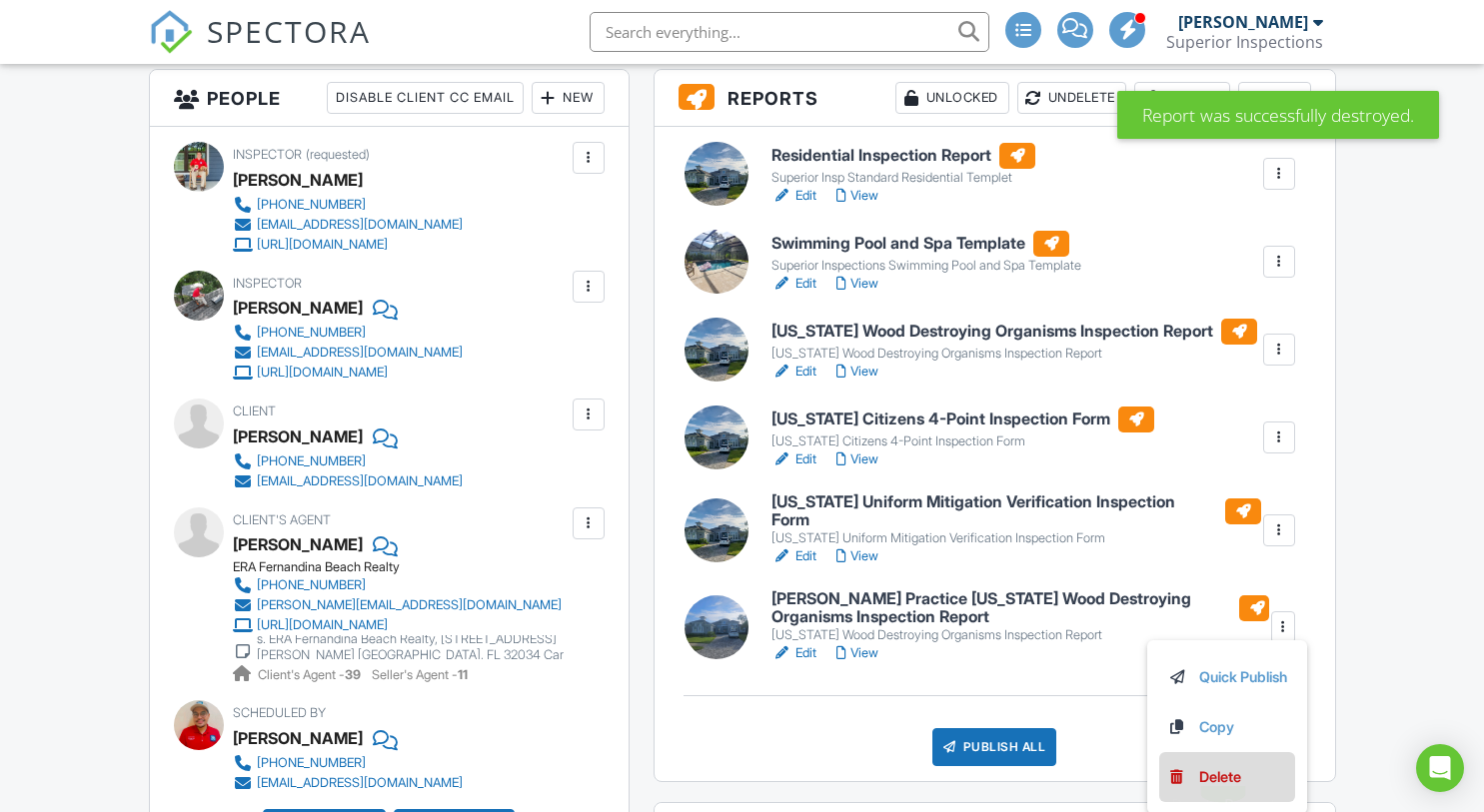 click on "Delete" at bounding box center (1220, 777) 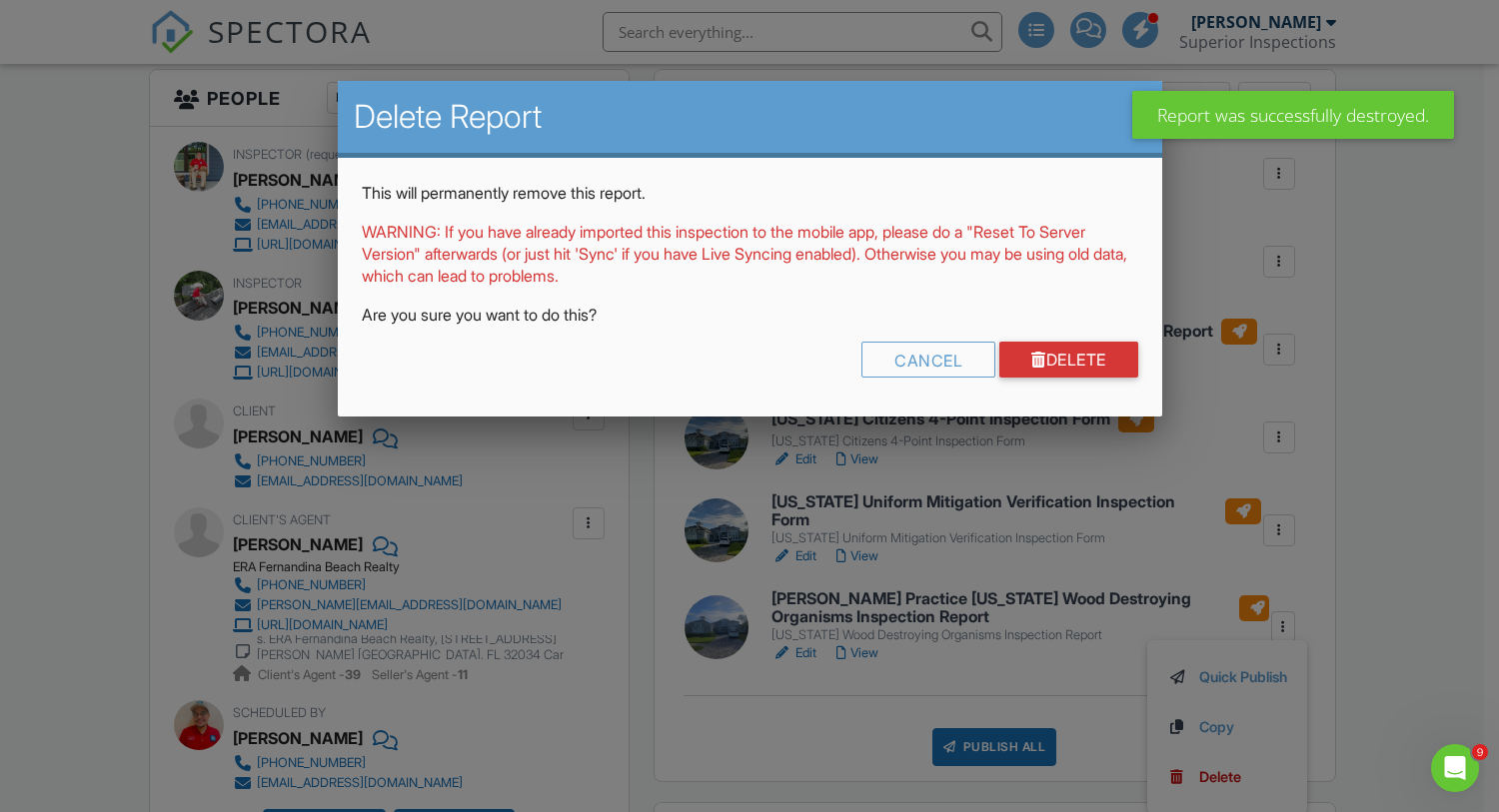 scroll, scrollTop: 0, scrollLeft: 0, axis: both 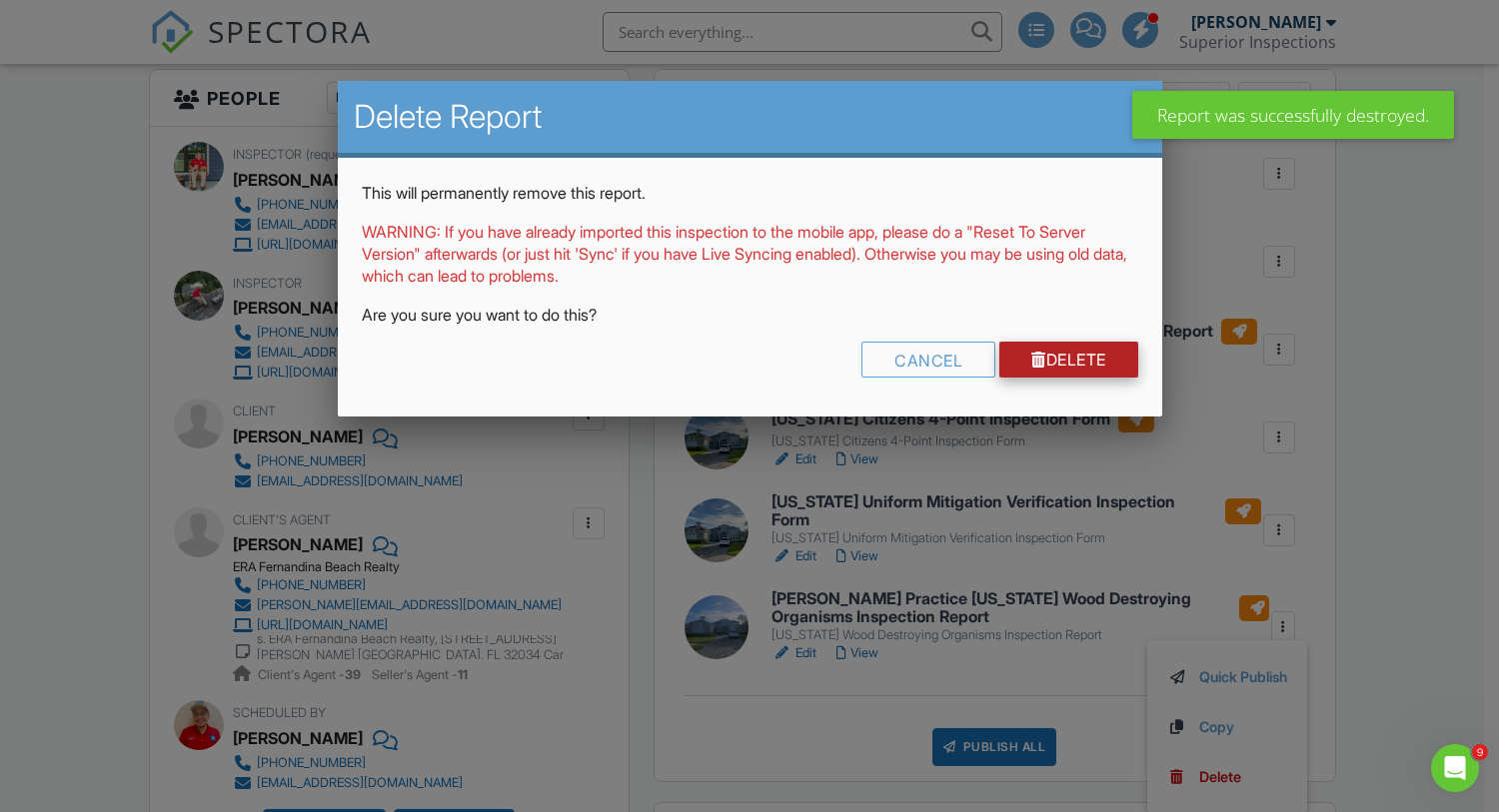 click on "Delete" at bounding box center [1068, 360] 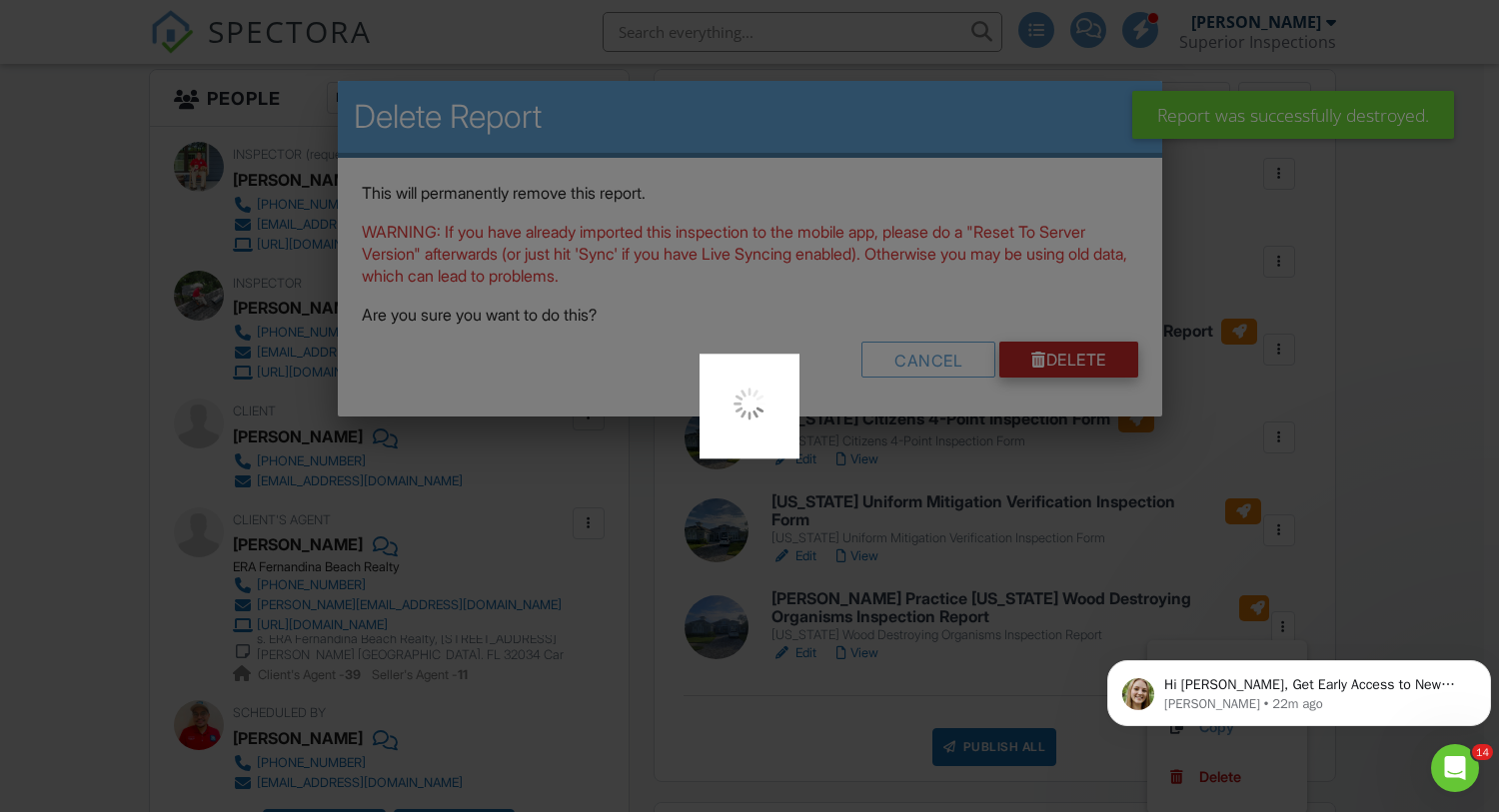 scroll, scrollTop: 0, scrollLeft: 0, axis: both 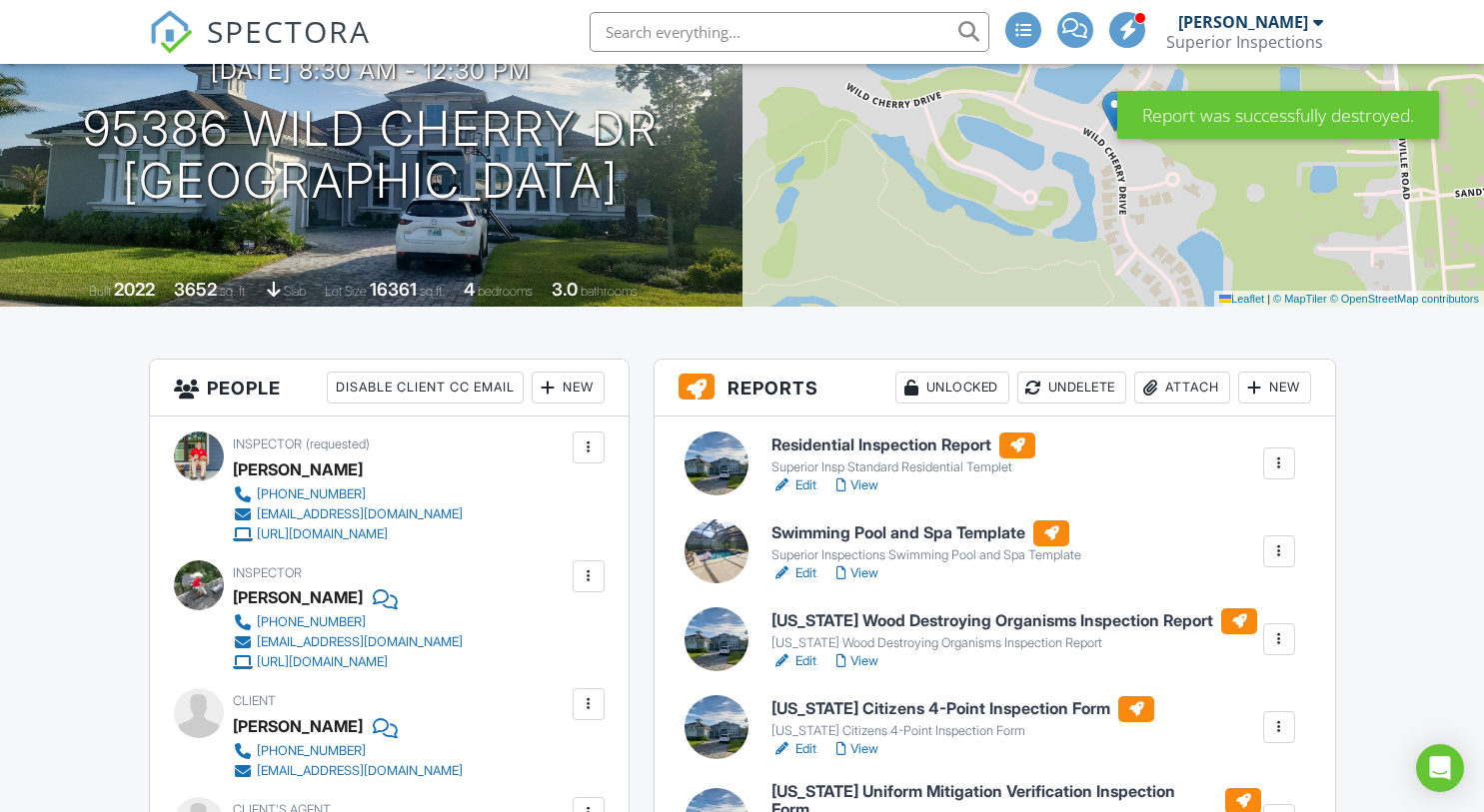 click on "View" at bounding box center (857, 485) 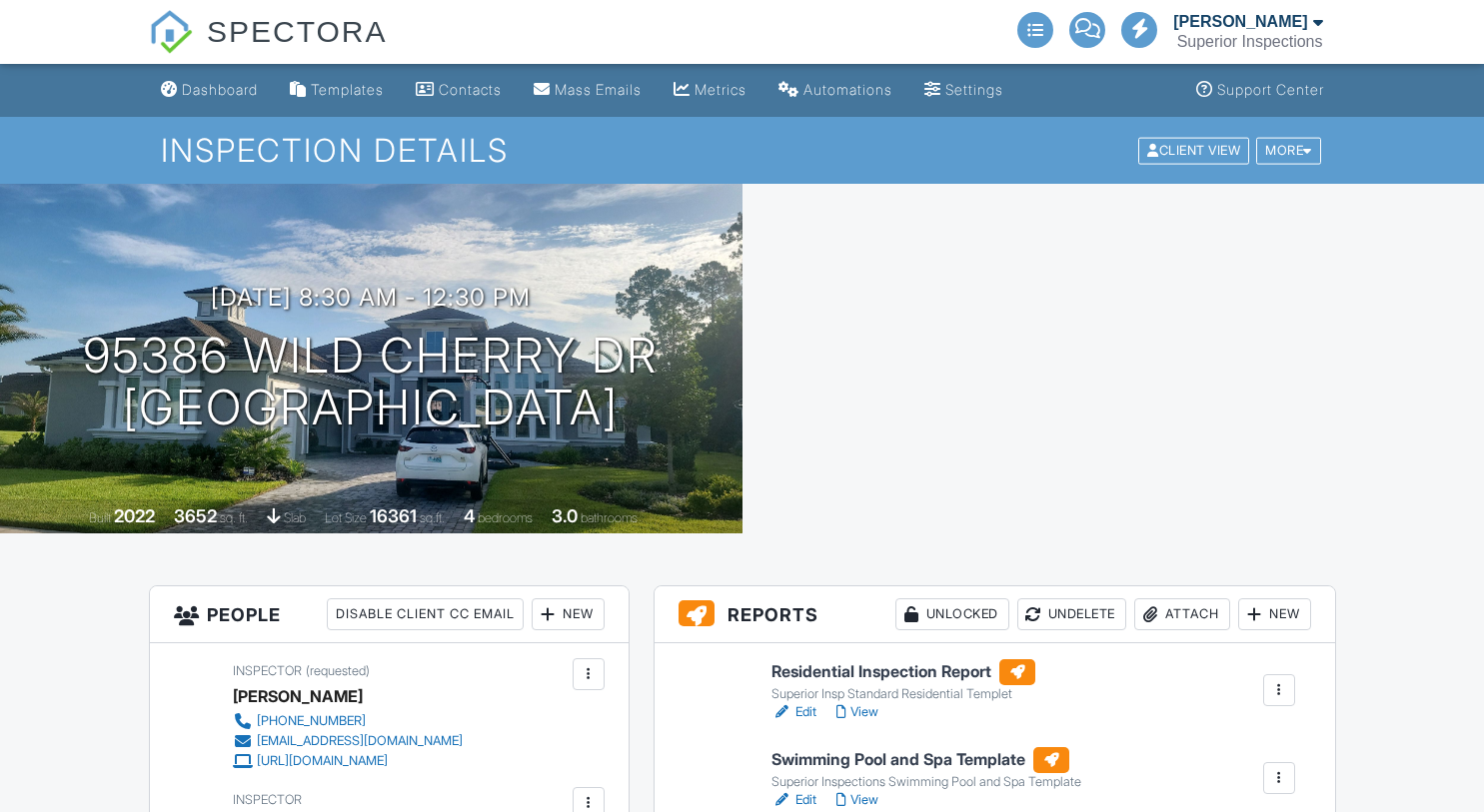 scroll, scrollTop: 0, scrollLeft: 0, axis: both 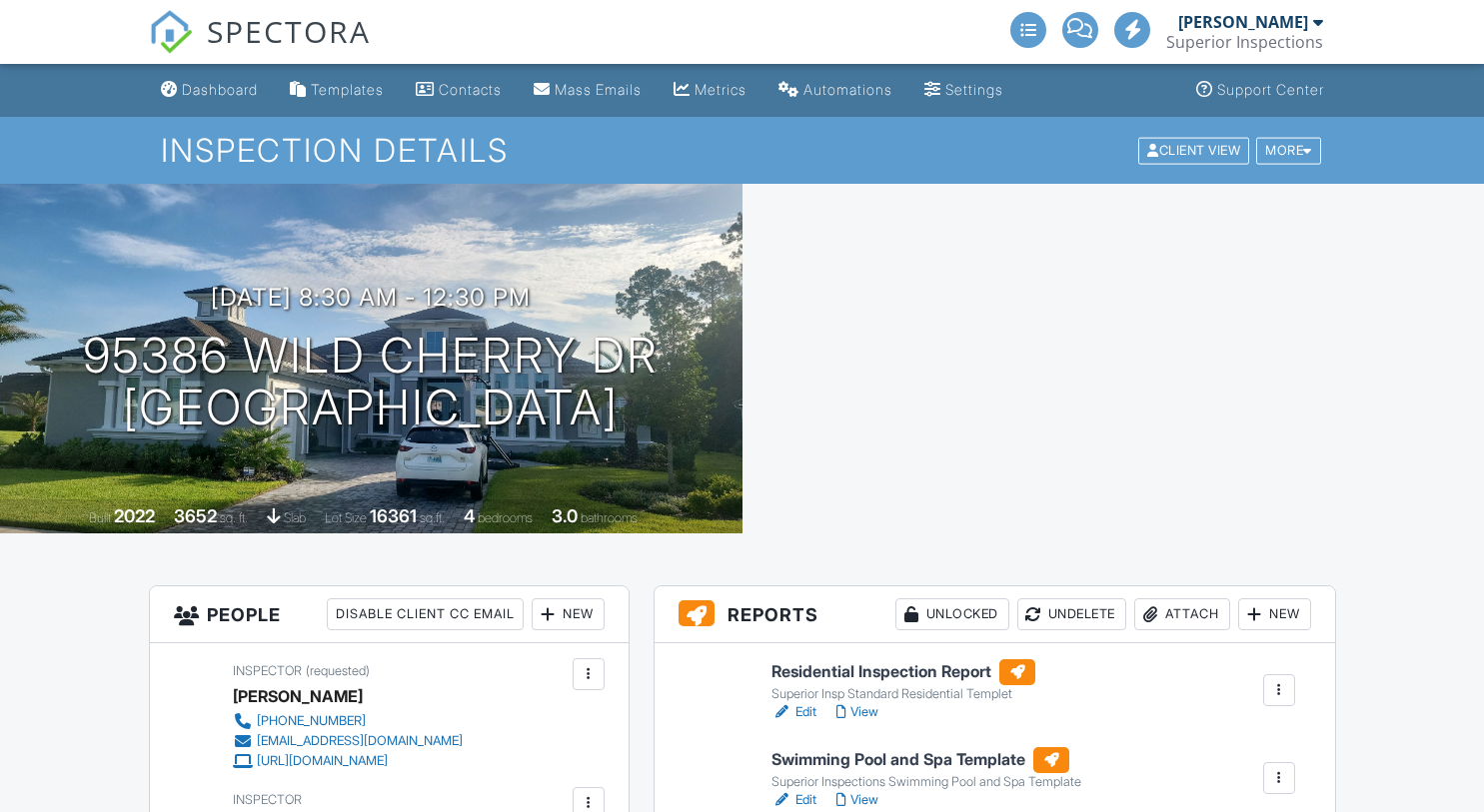 click on "Superior Insp Standard Residential Templet" at bounding box center [903, 694] 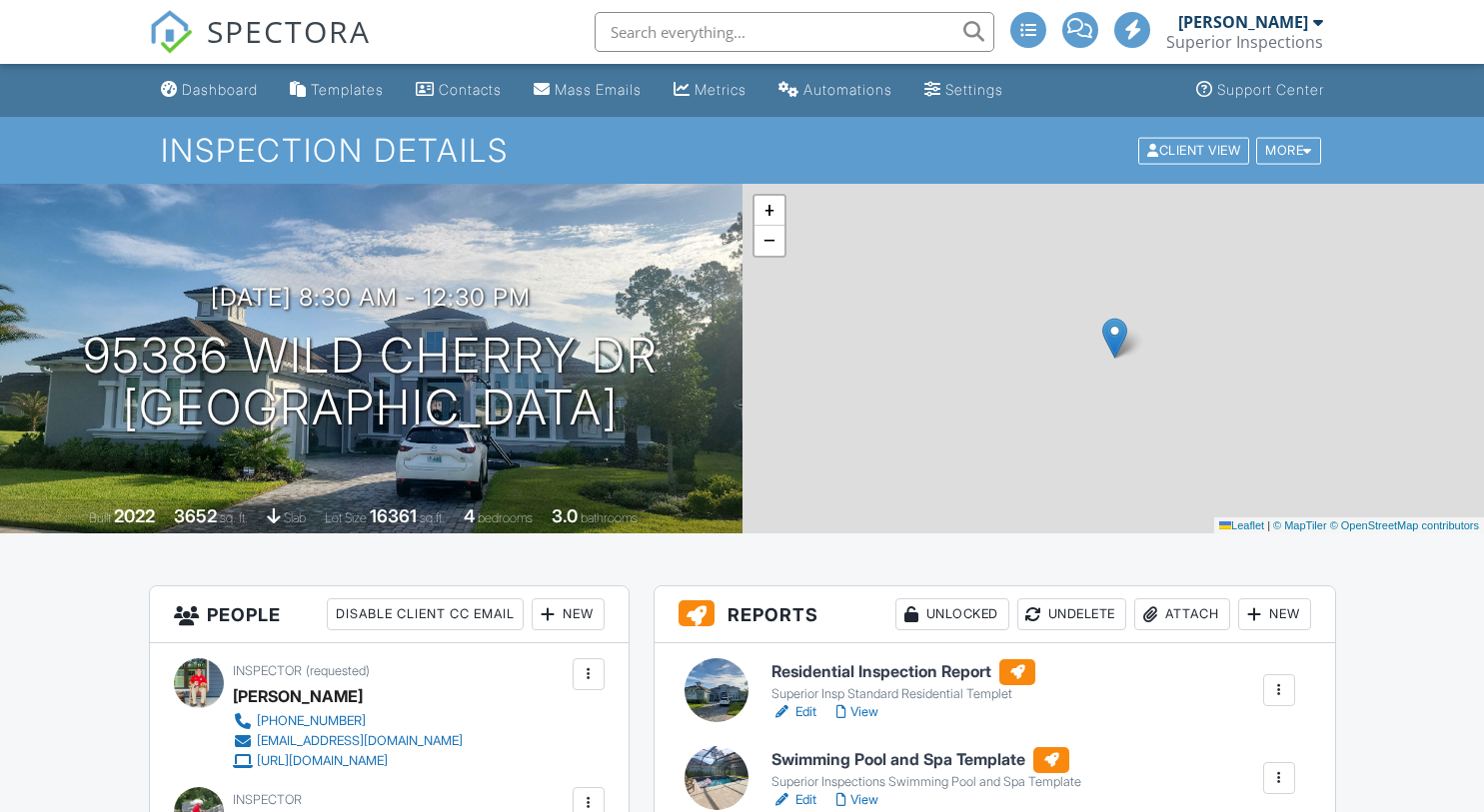 scroll, scrollTop: 467, scrollLeft: 0, axis: vertical 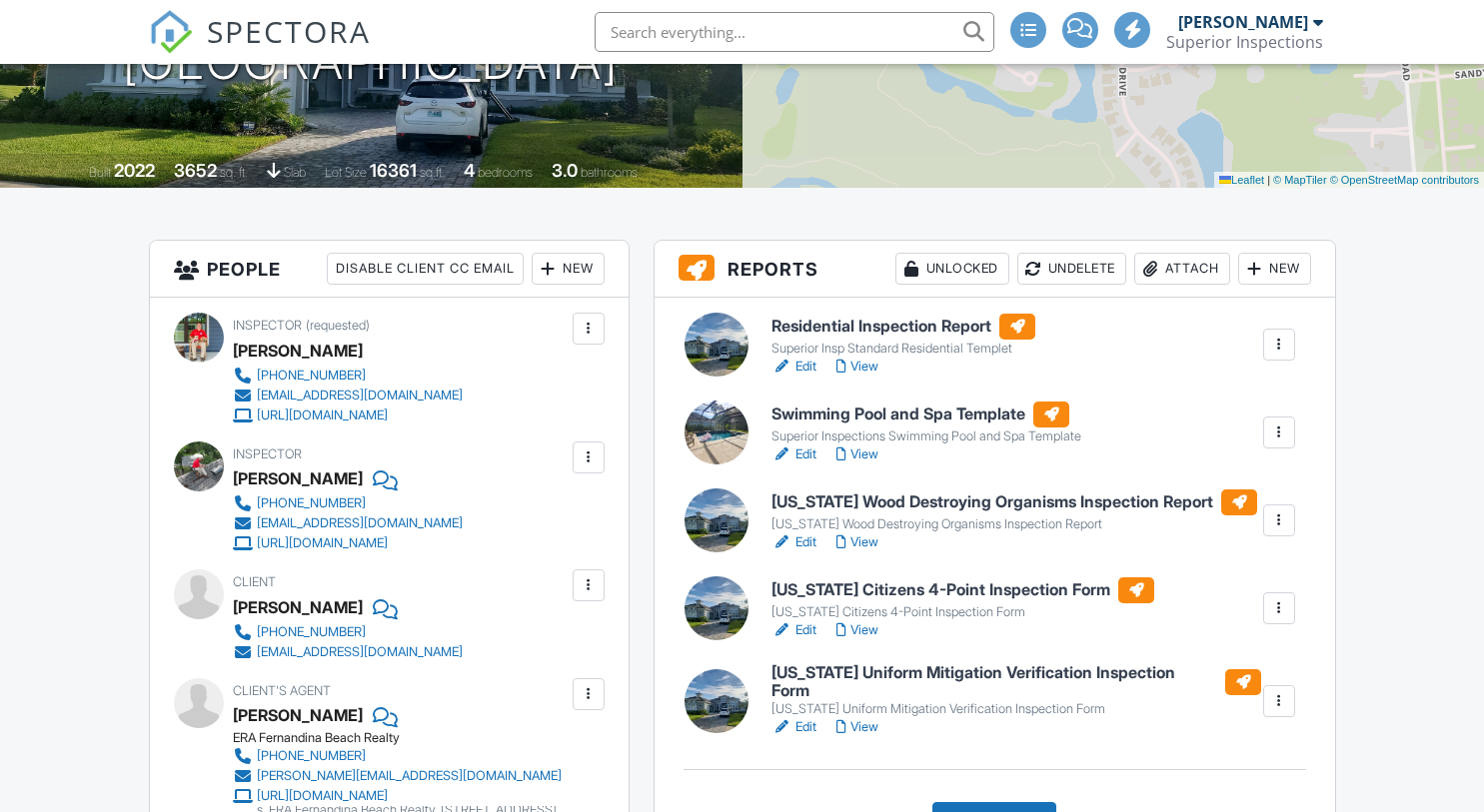 click on "View" at bounding box center [857, 542] 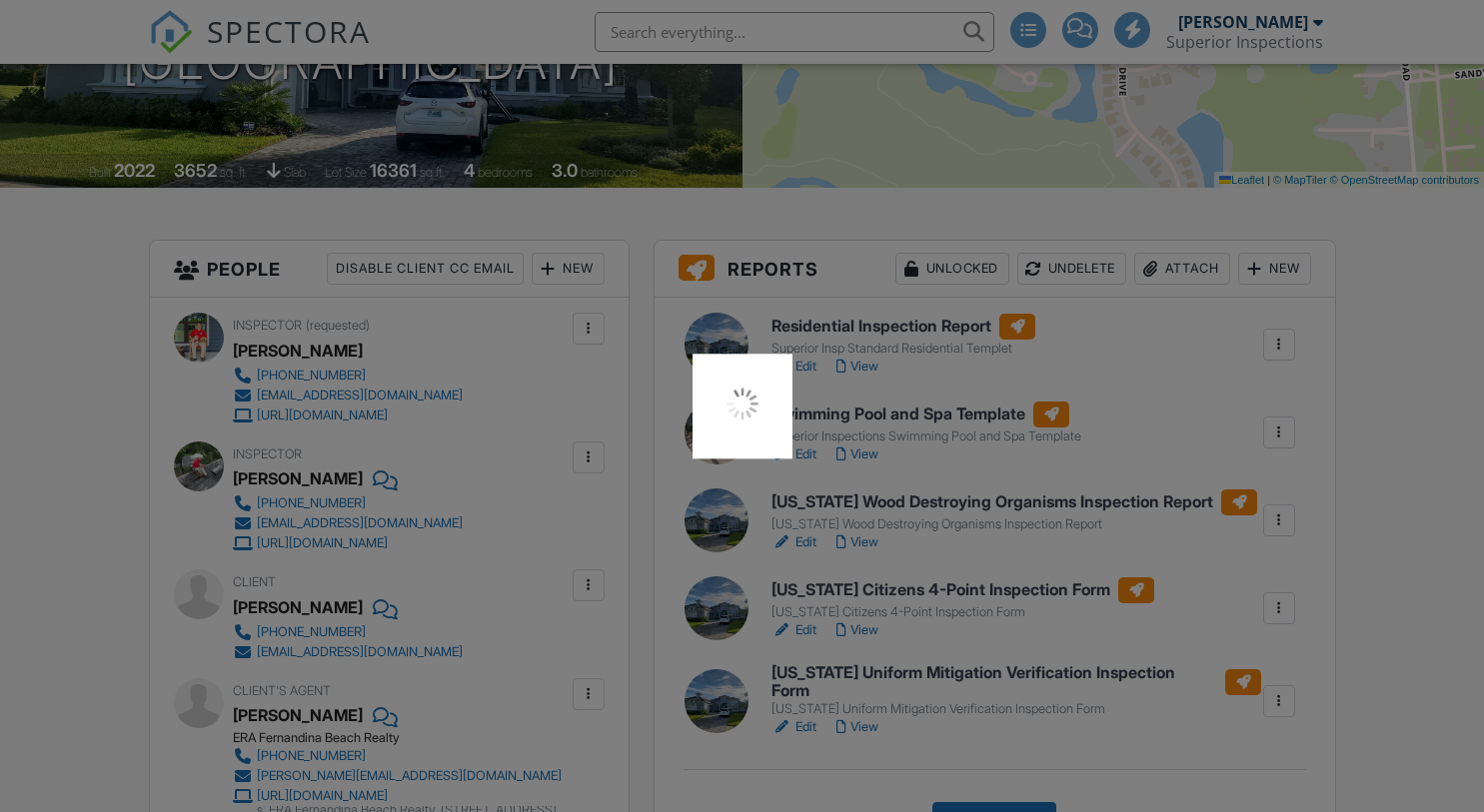 scroll, scrollTop: 0, scrollLeft: 0, axis: both 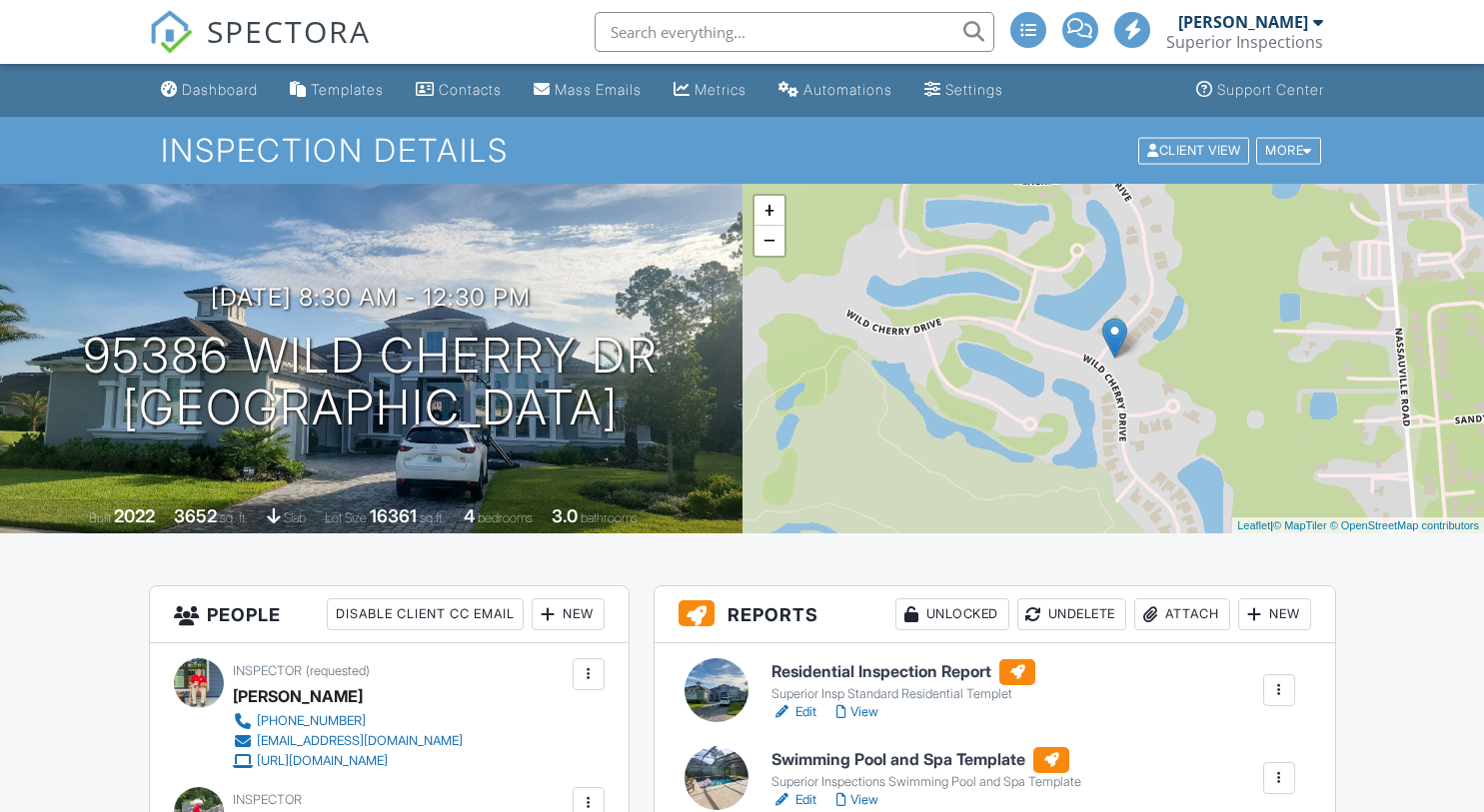click on "View" at bounding box center [857, 1073] 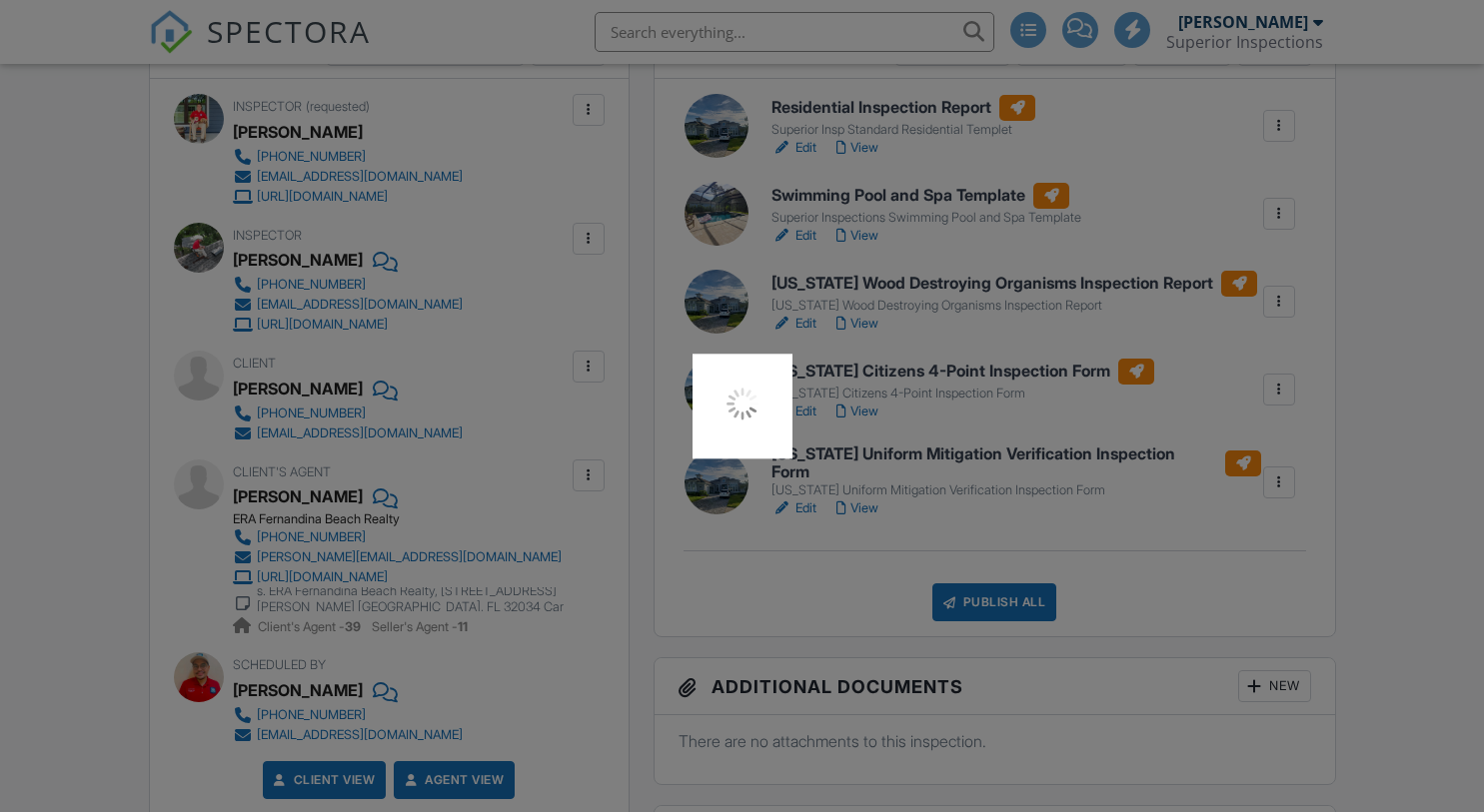 scroll, scrollTop: 564, scrollLeft: 0, axis: vertical 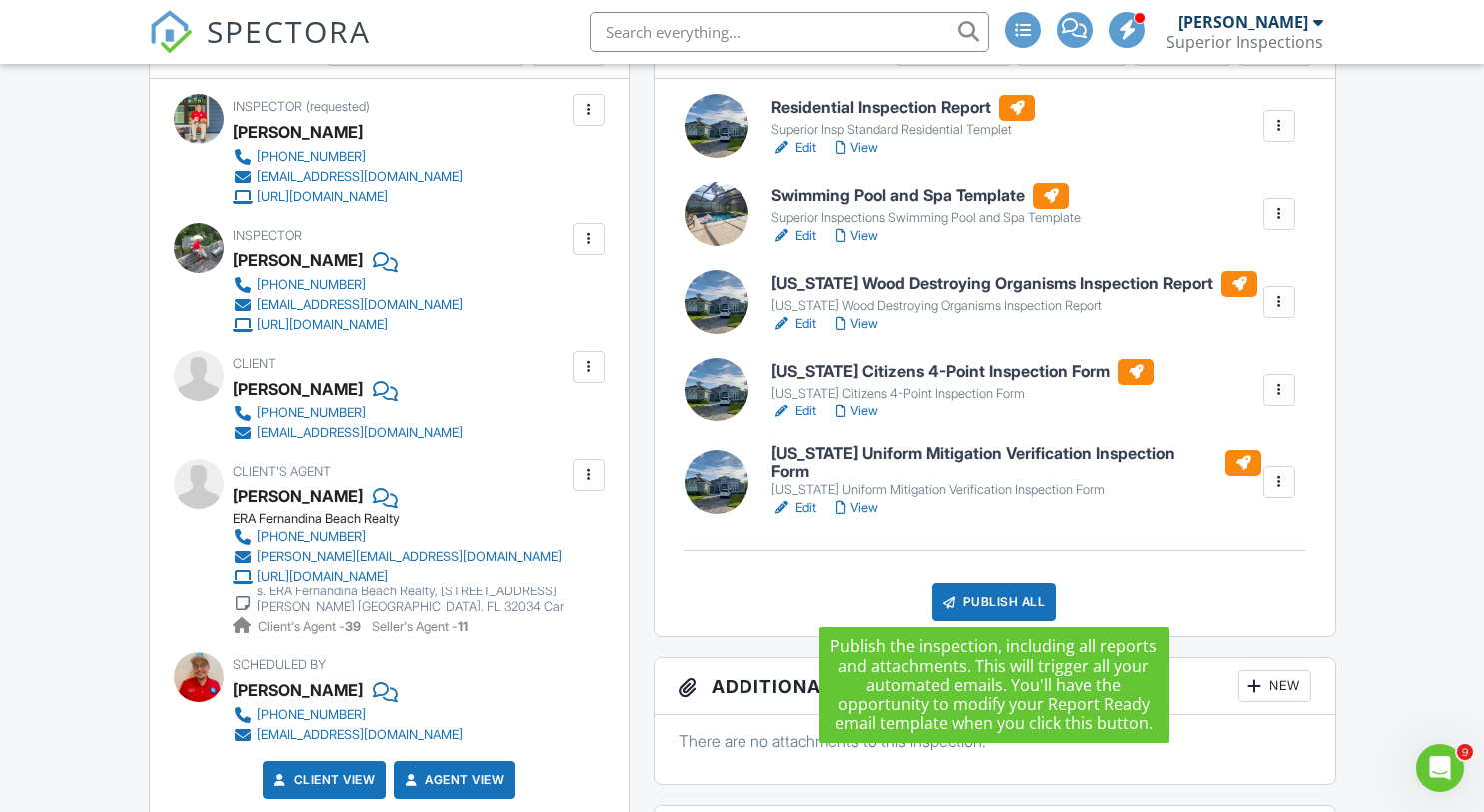 click on "Publish All" at bounding box center [994, 602] 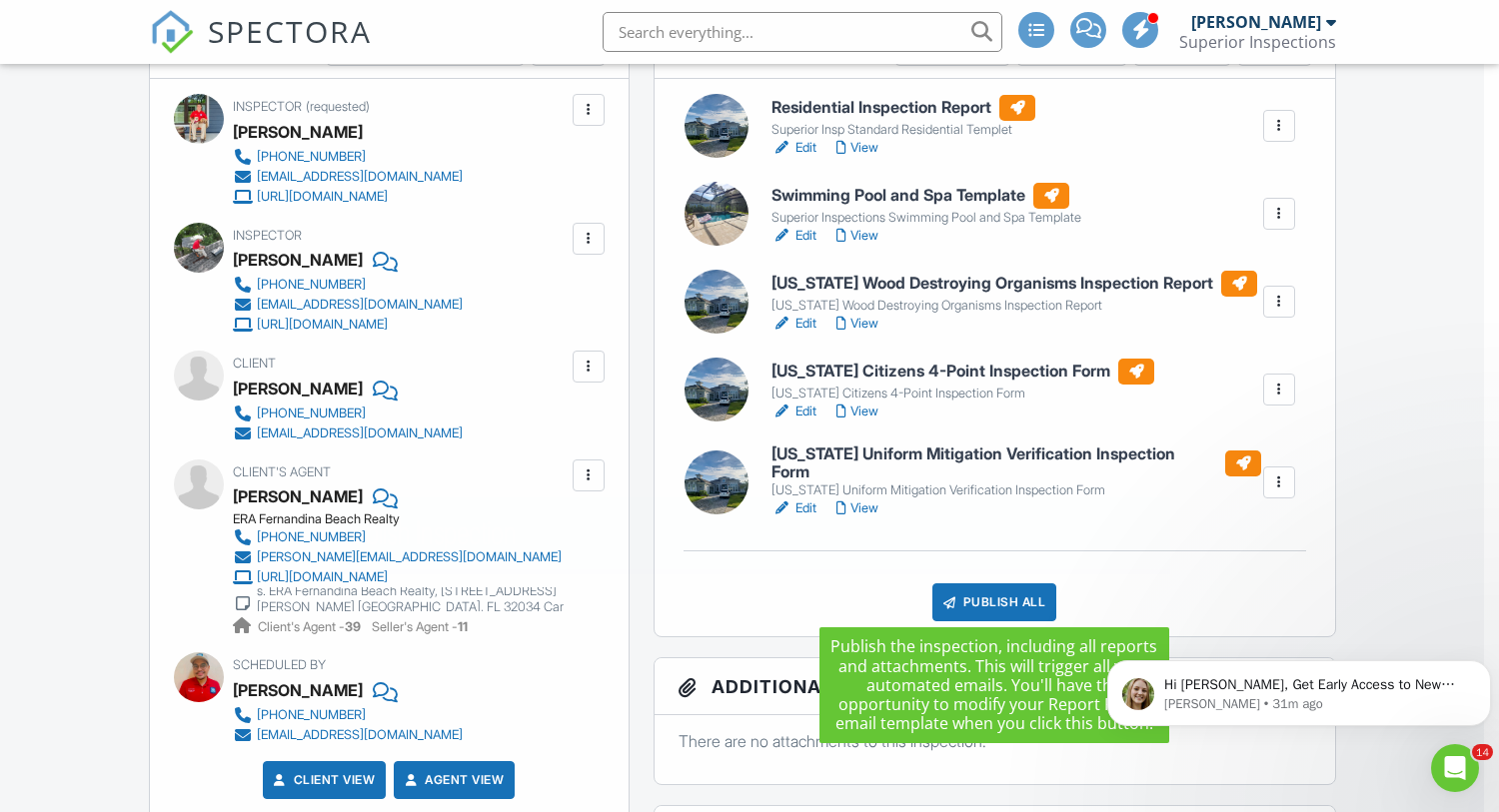 scroll, scrollTop: 0, scrollLeft: 0, axis: both 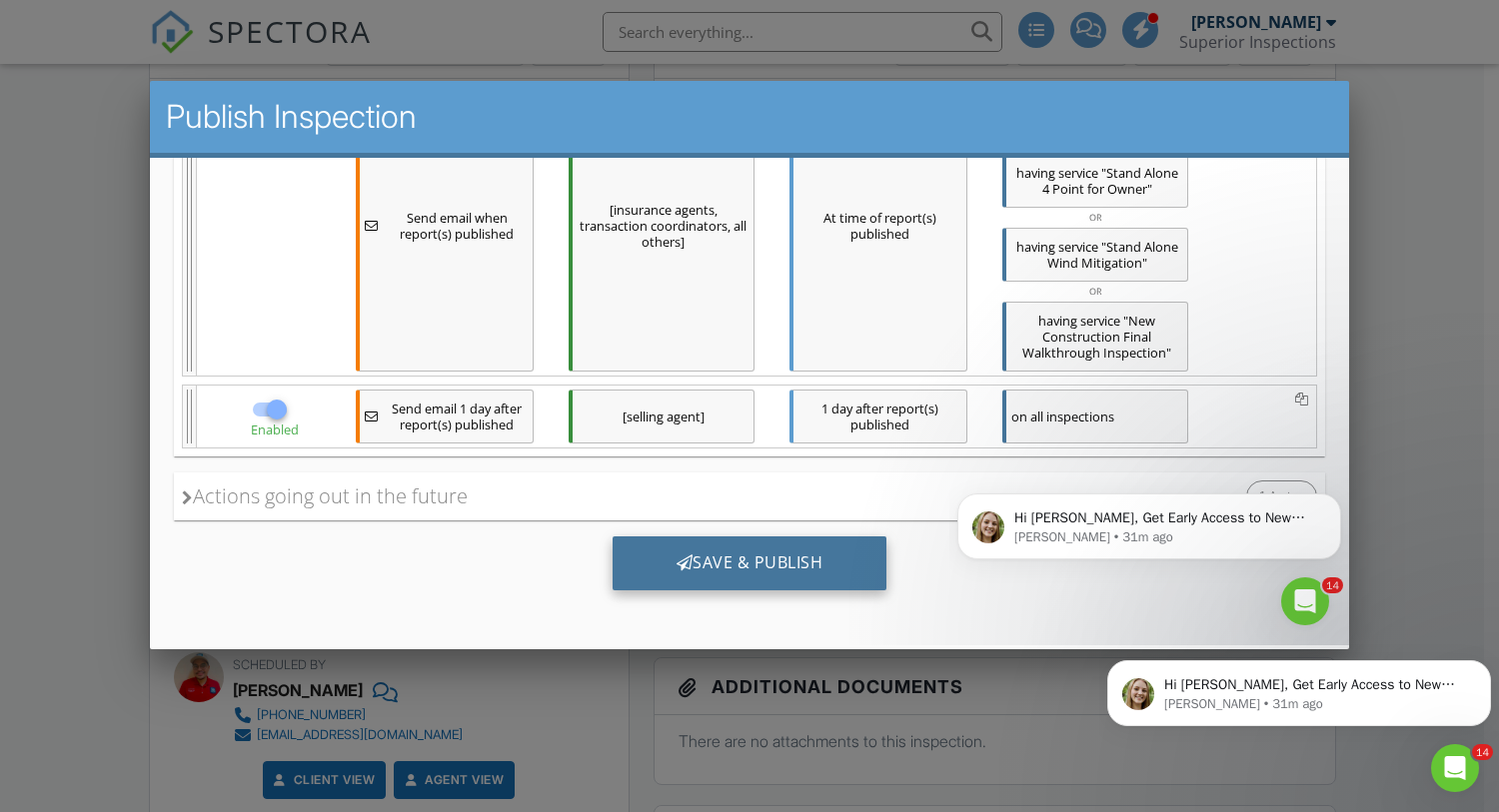 click on "Save & Publish" at bounding box center [750, 563] 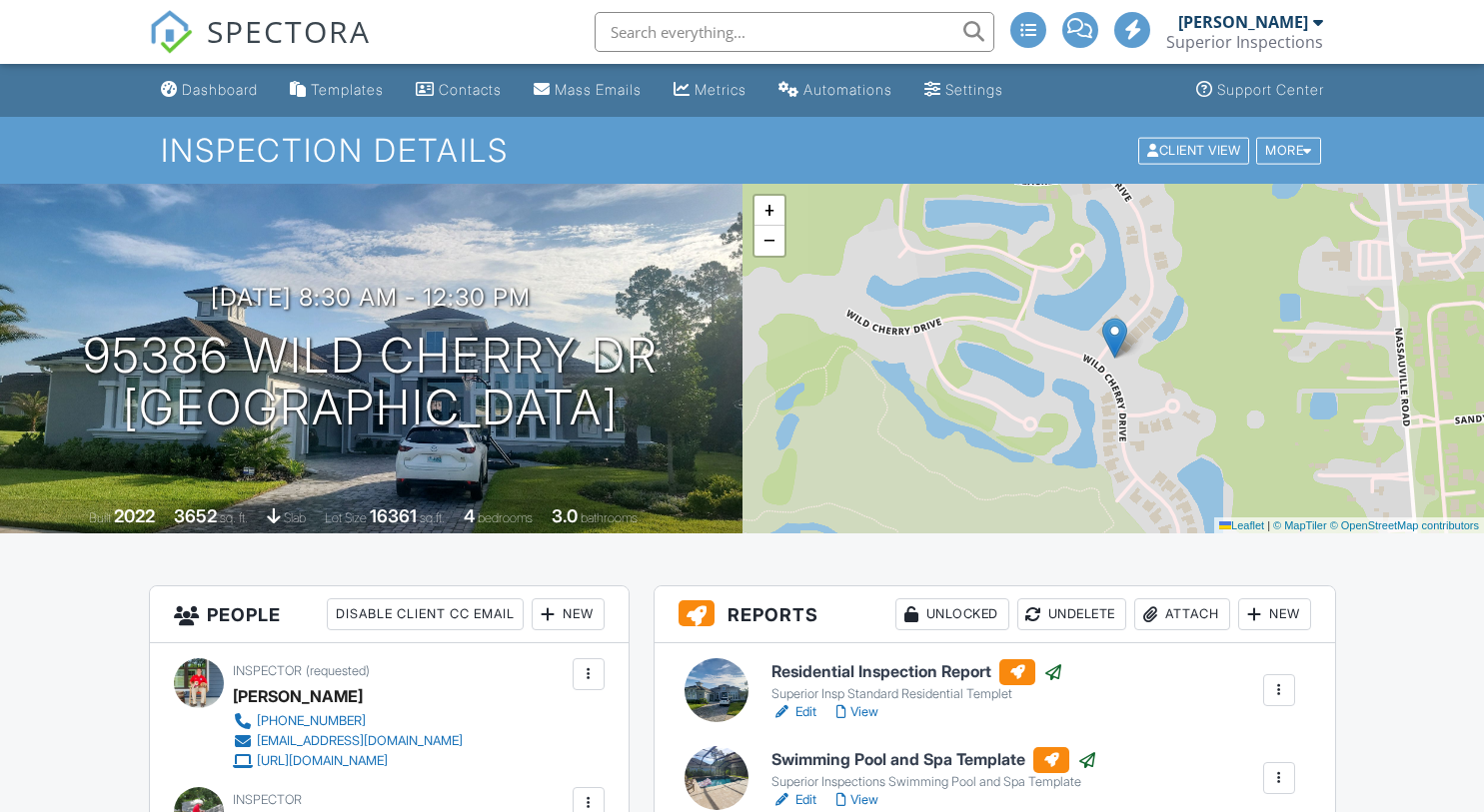 scroll, scrollTop: 0, scrollLeft: 0, axis: both 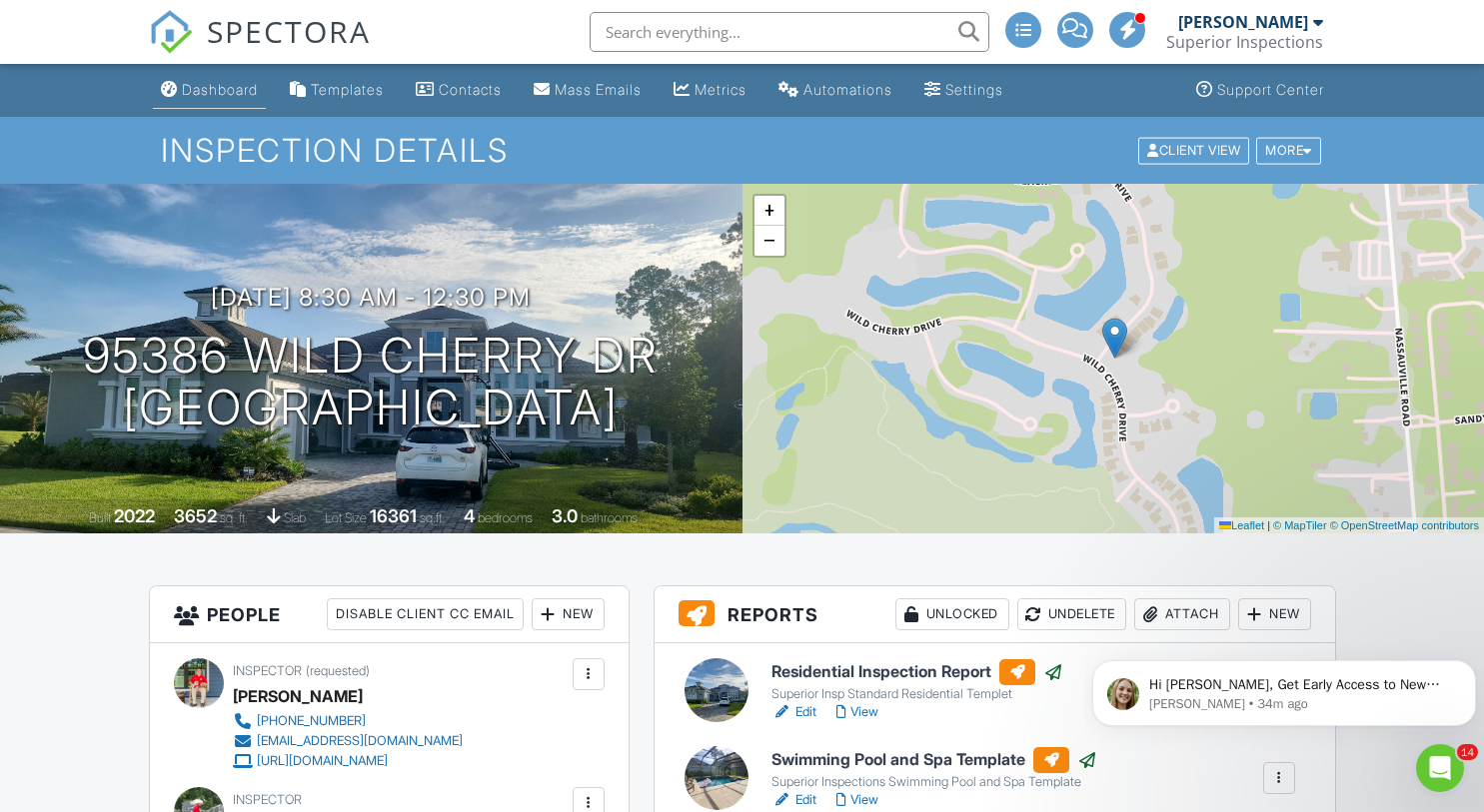 click on "Dashboard" at bounding box center [220, 89] 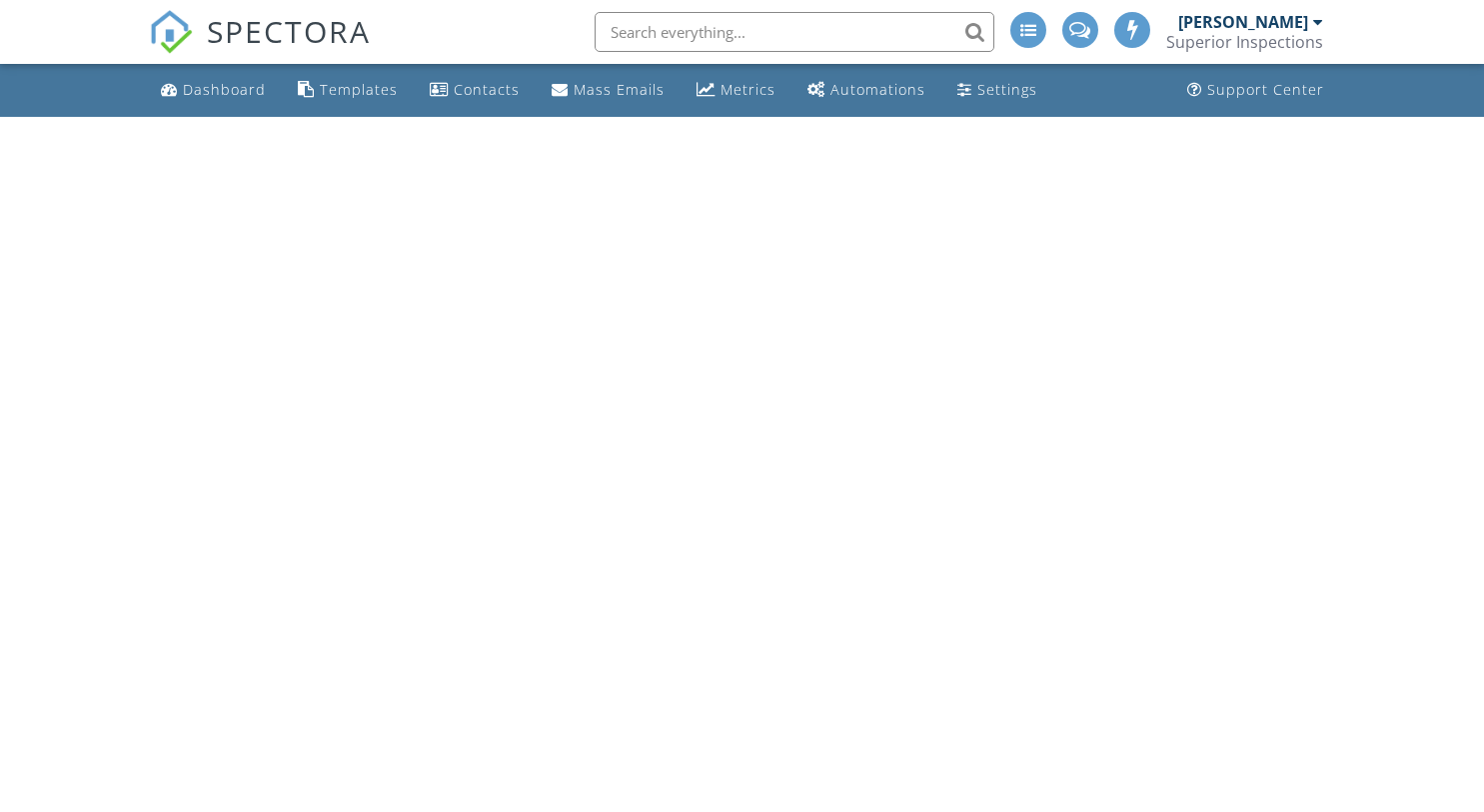 scroll, scrollTop: 0, scrollLeft: 0, axis: both 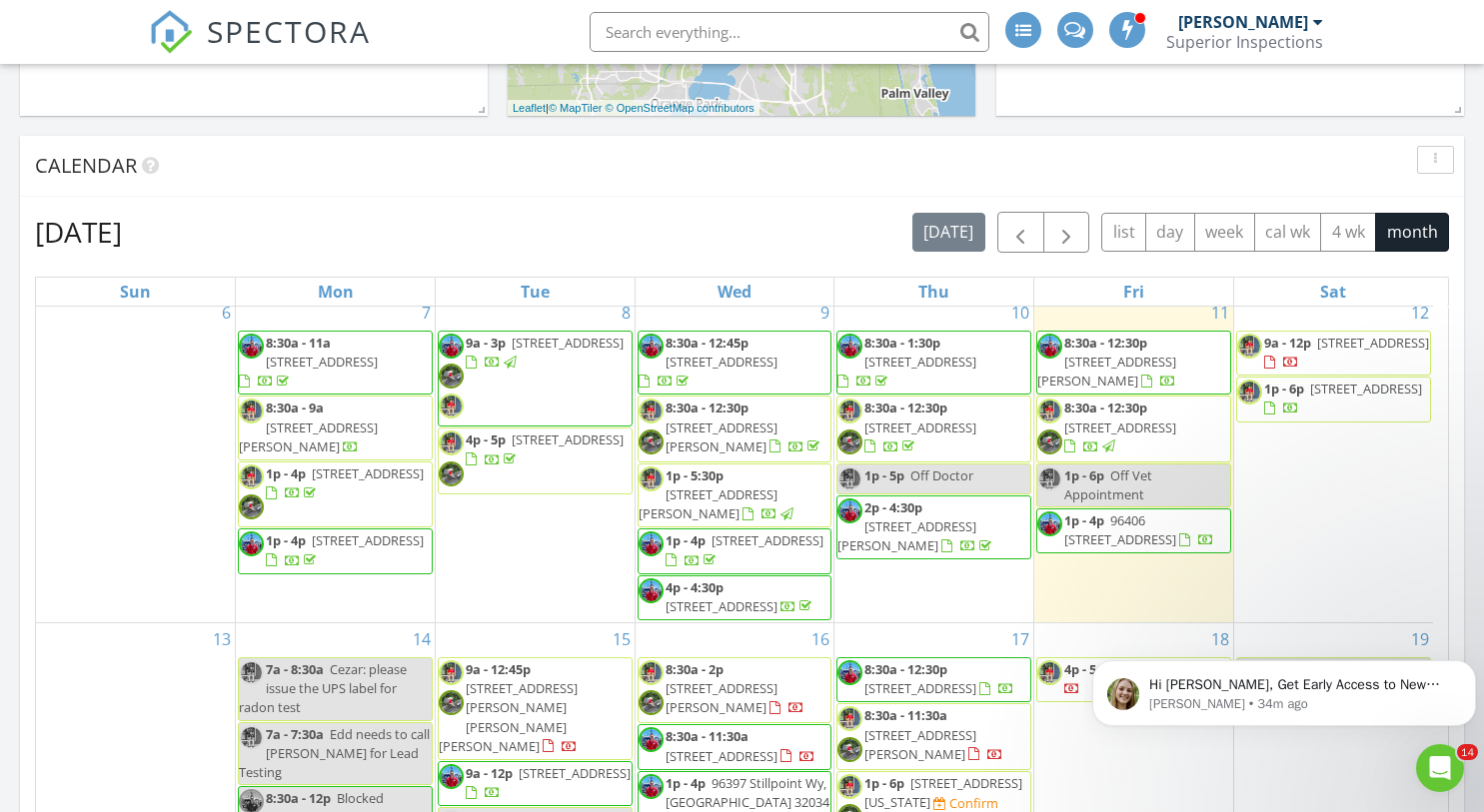 click on "370 Hawthorn Pk Cir, Yulee 32097" at bounding box center (1373, 343) 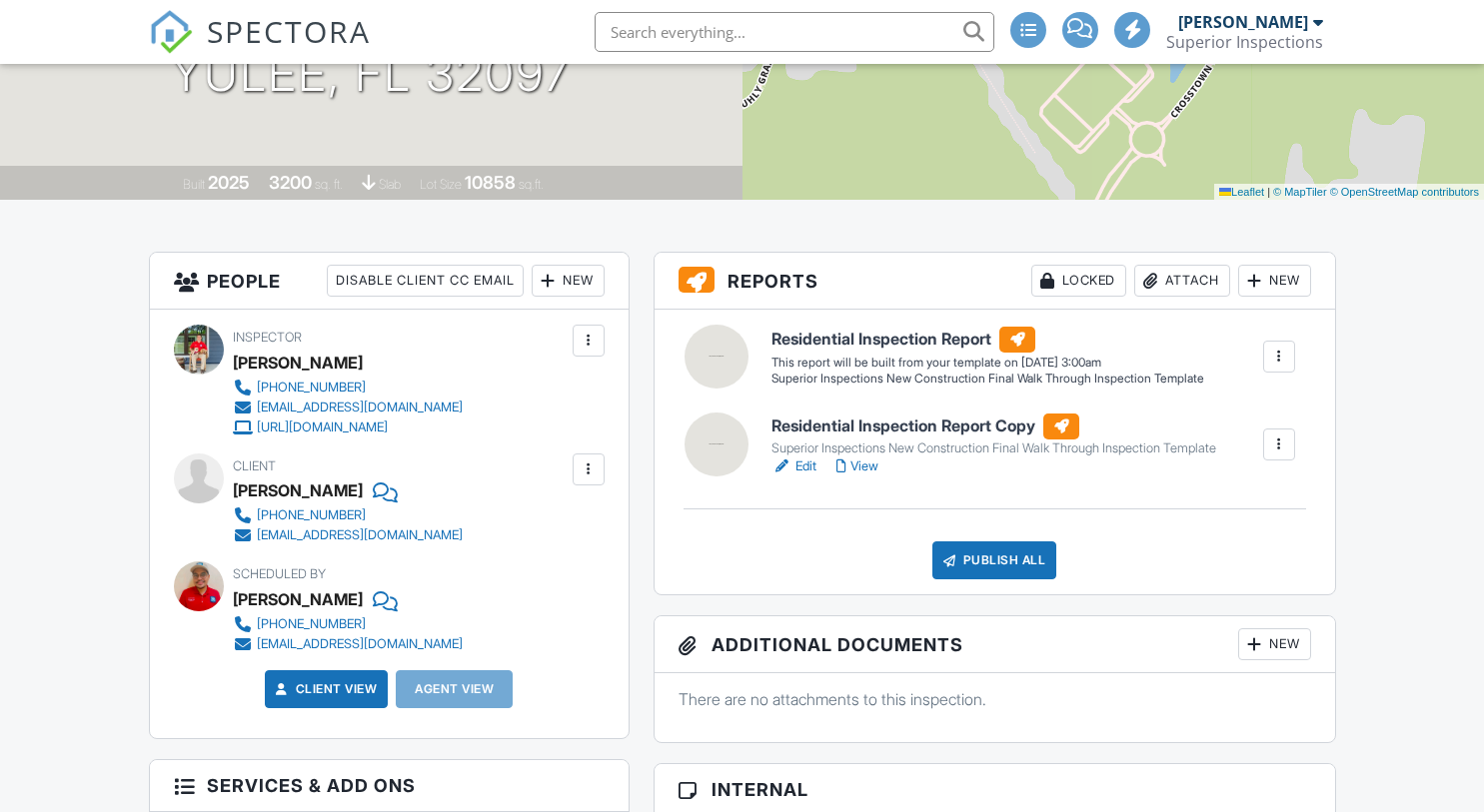 scroll, scrollTop: 334, scrollLeft: 0, axis: vertical 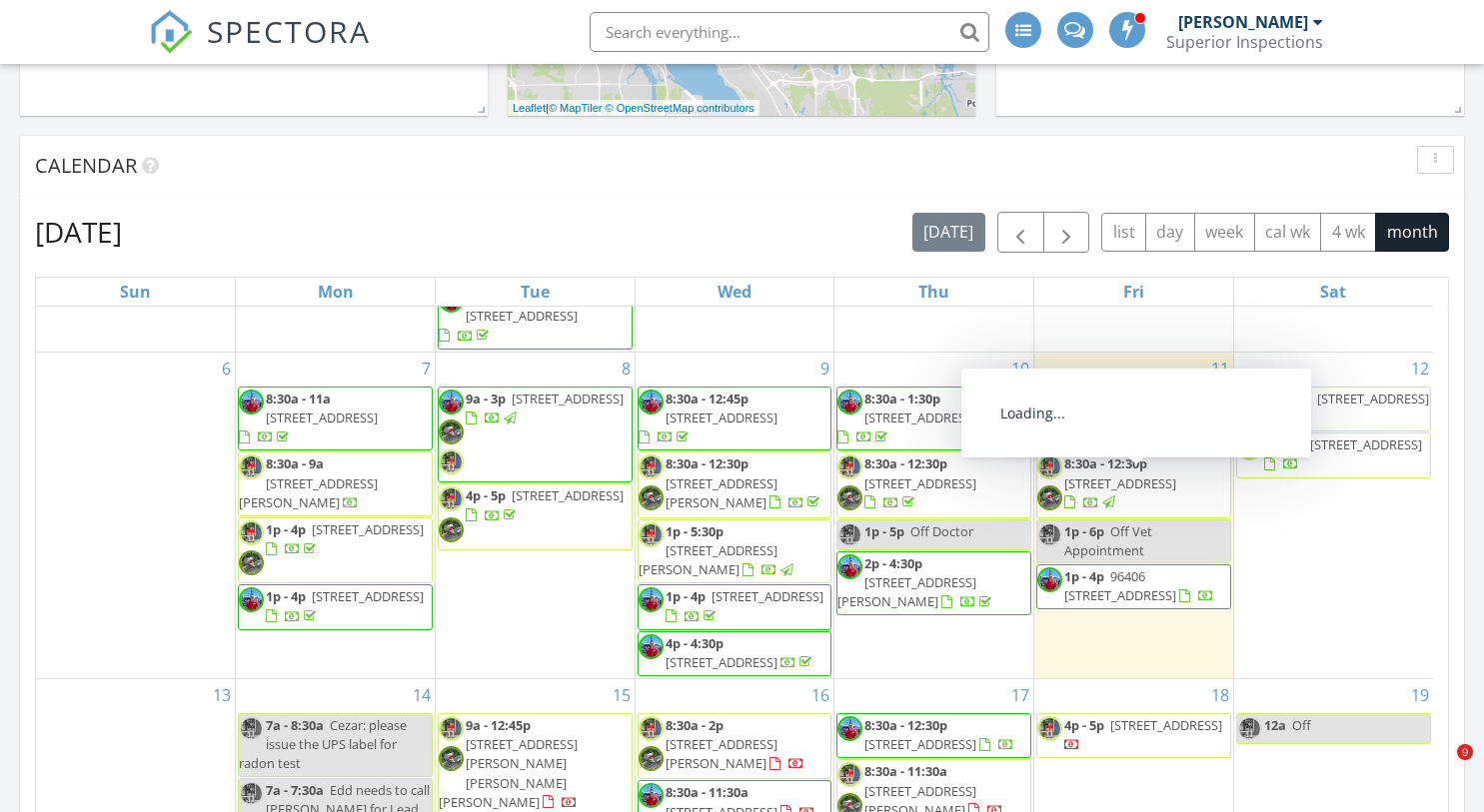 click on "1p - 6p
96188 Park Pl, Fernandina Beach 32034" at bounding box center [1333, 454] 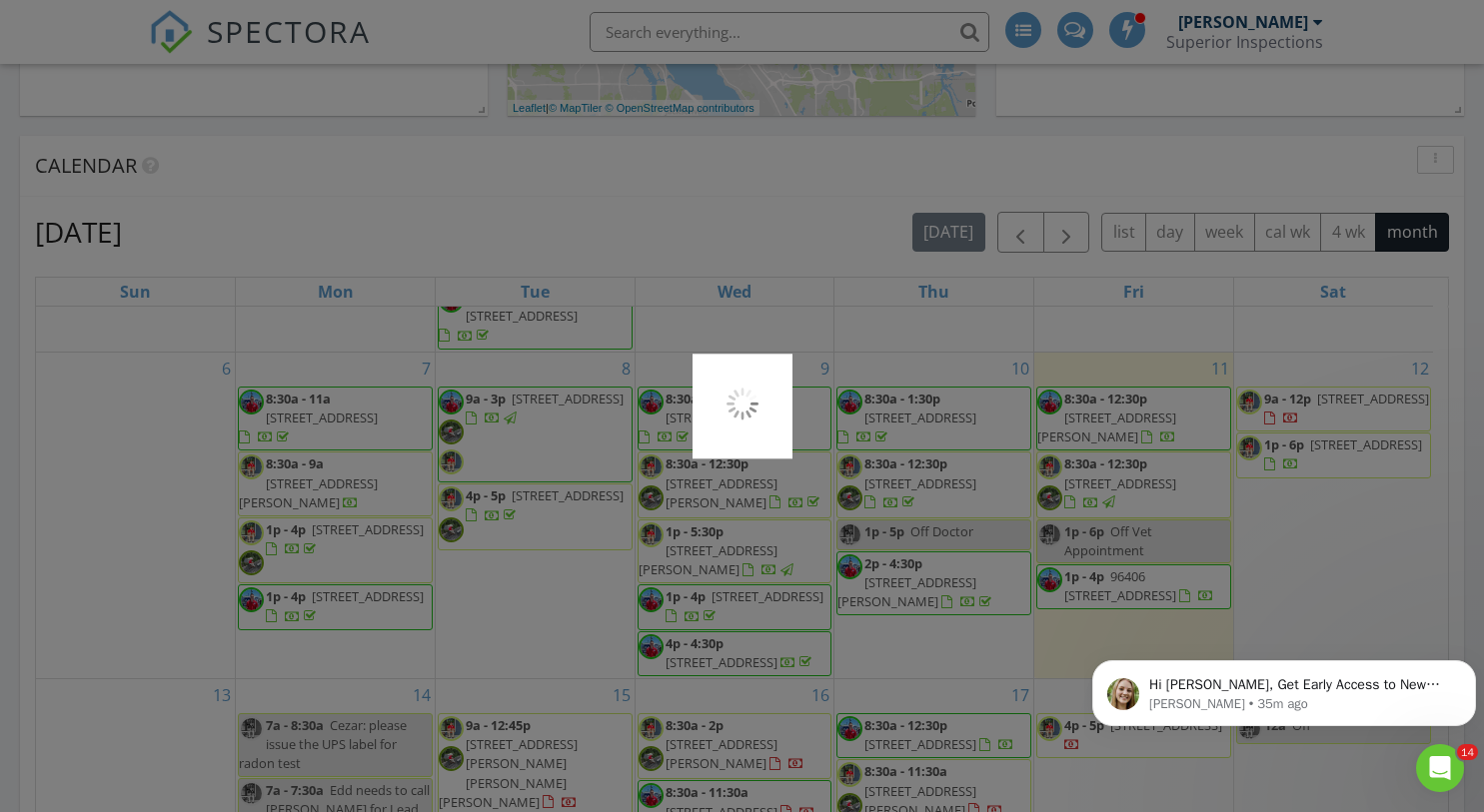 scroll, scrollTop: 0, scrollLeft: 0, axis: both 